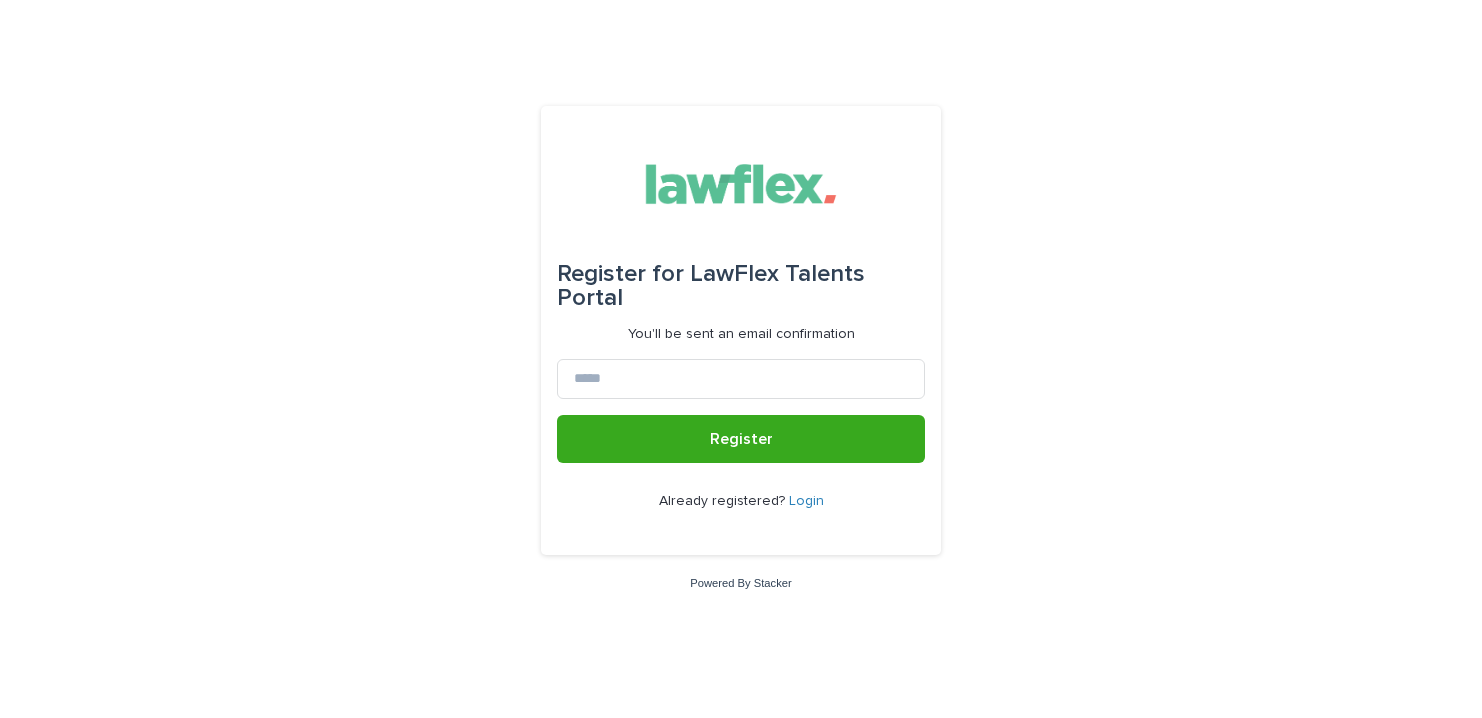 scroll, scrollTop: 0, scrollLeft: 0, axis: both 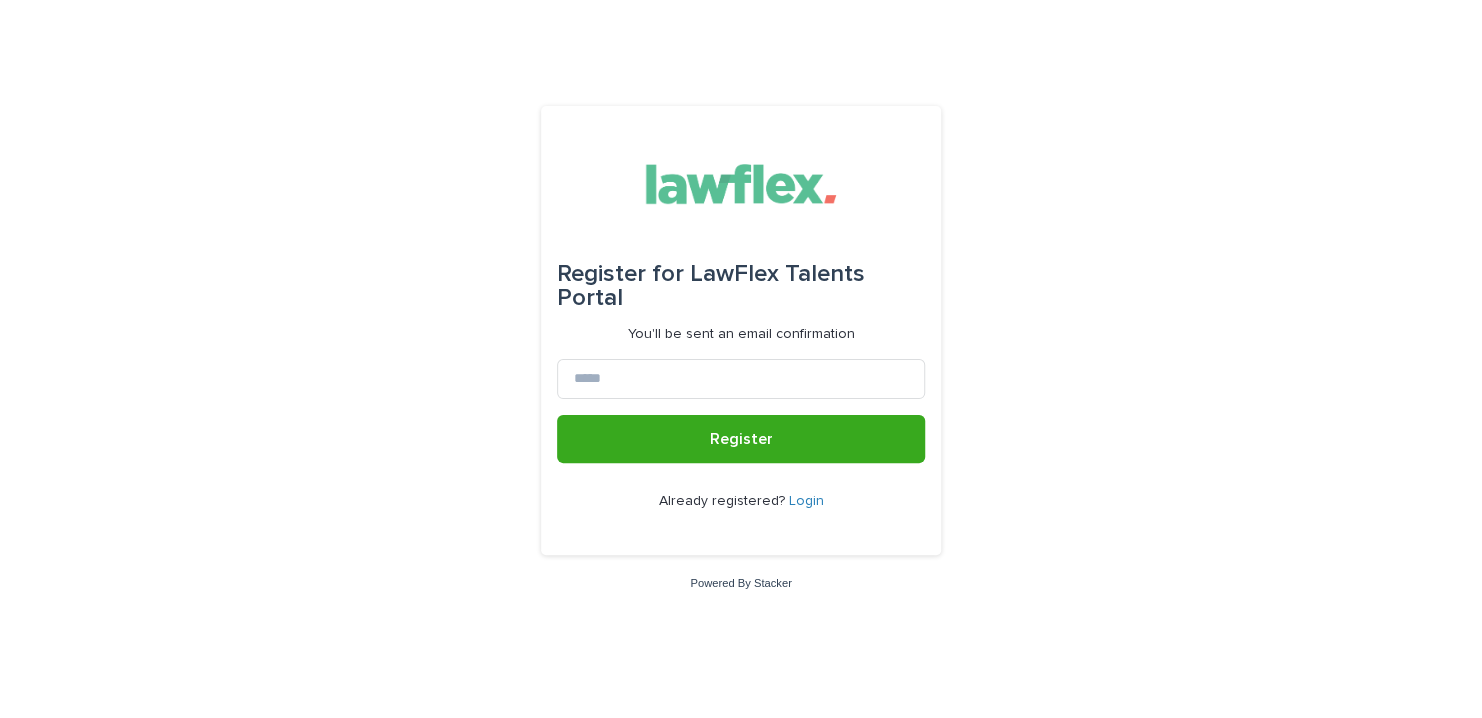 click on "Login" at bounding box center (806, 501) 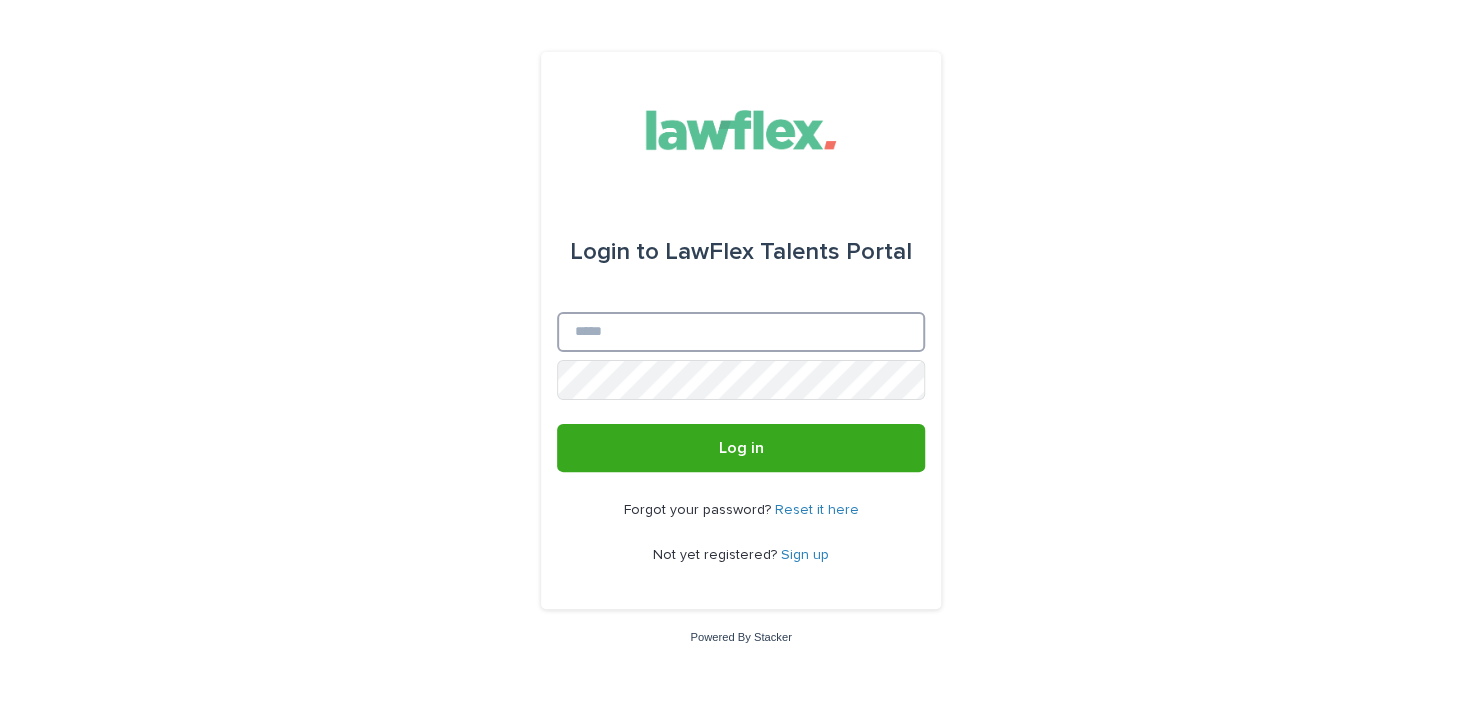 type on "**********" 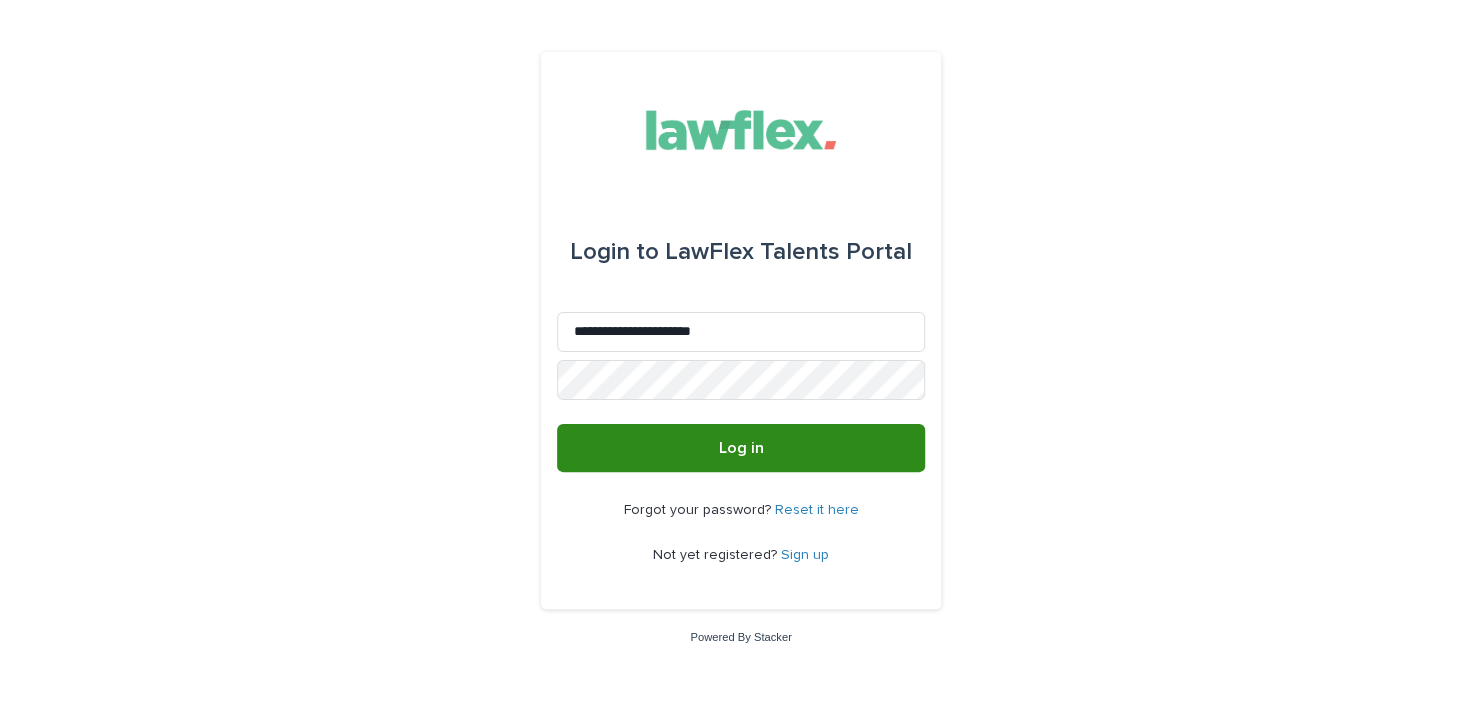 click on "Log in" at bounding box center [741, 448] 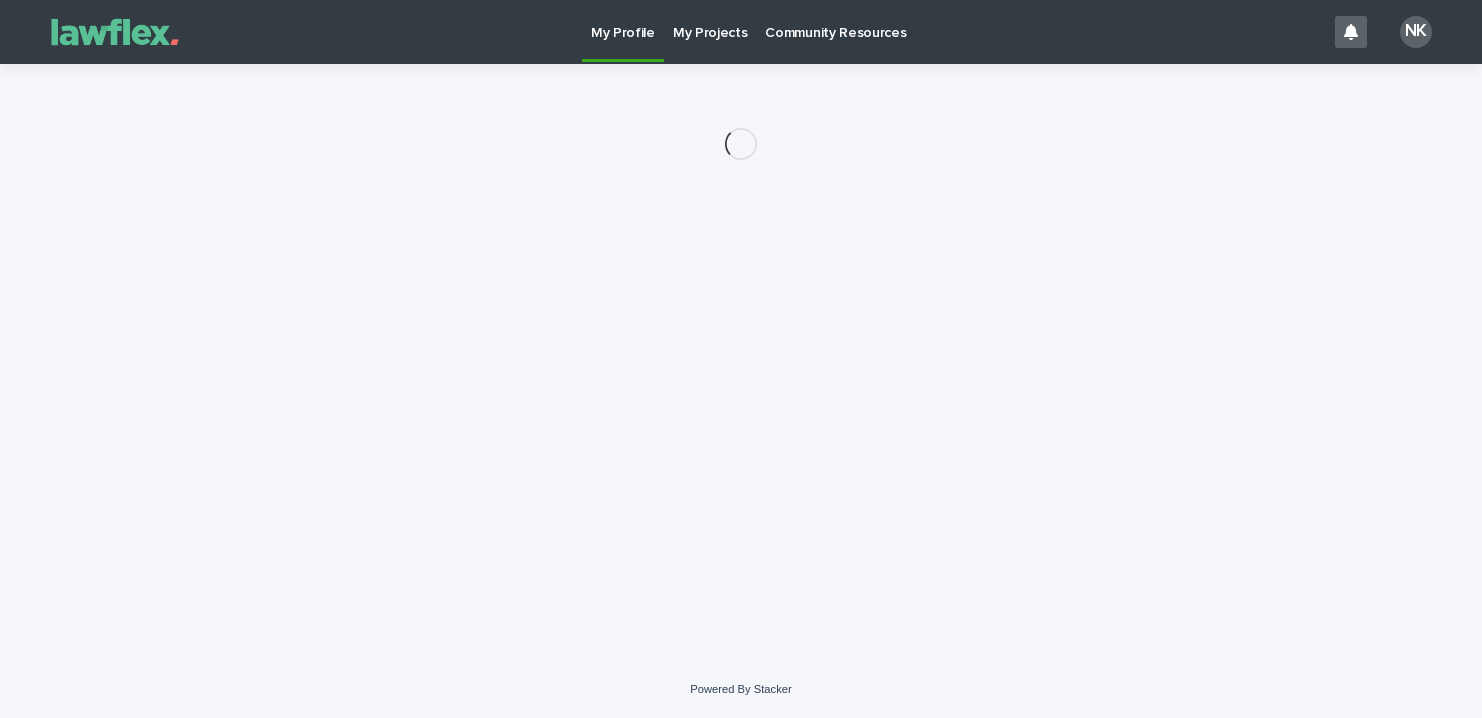 scroll, scrollTop: 0, scrollLeft: 0, axis: both 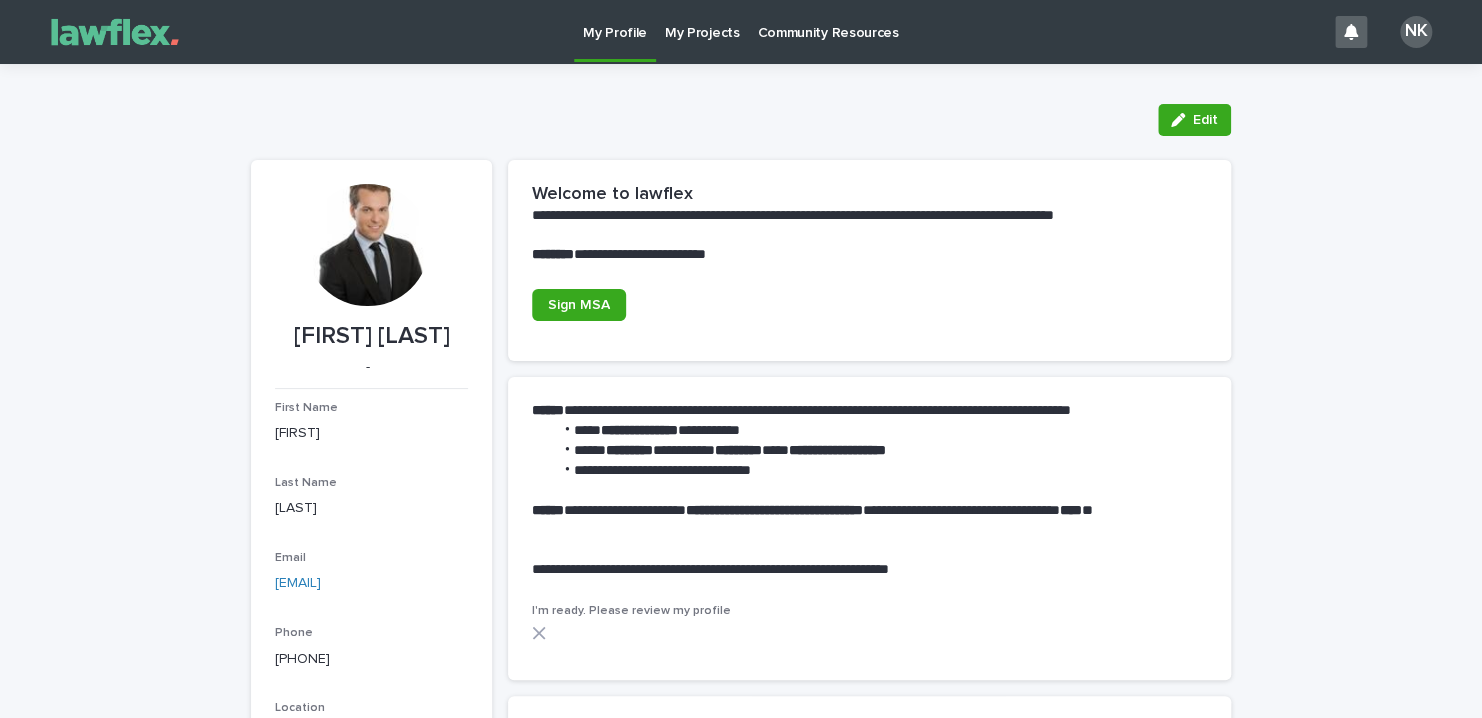 click on "My Projects" at bounding box center (702, 21) 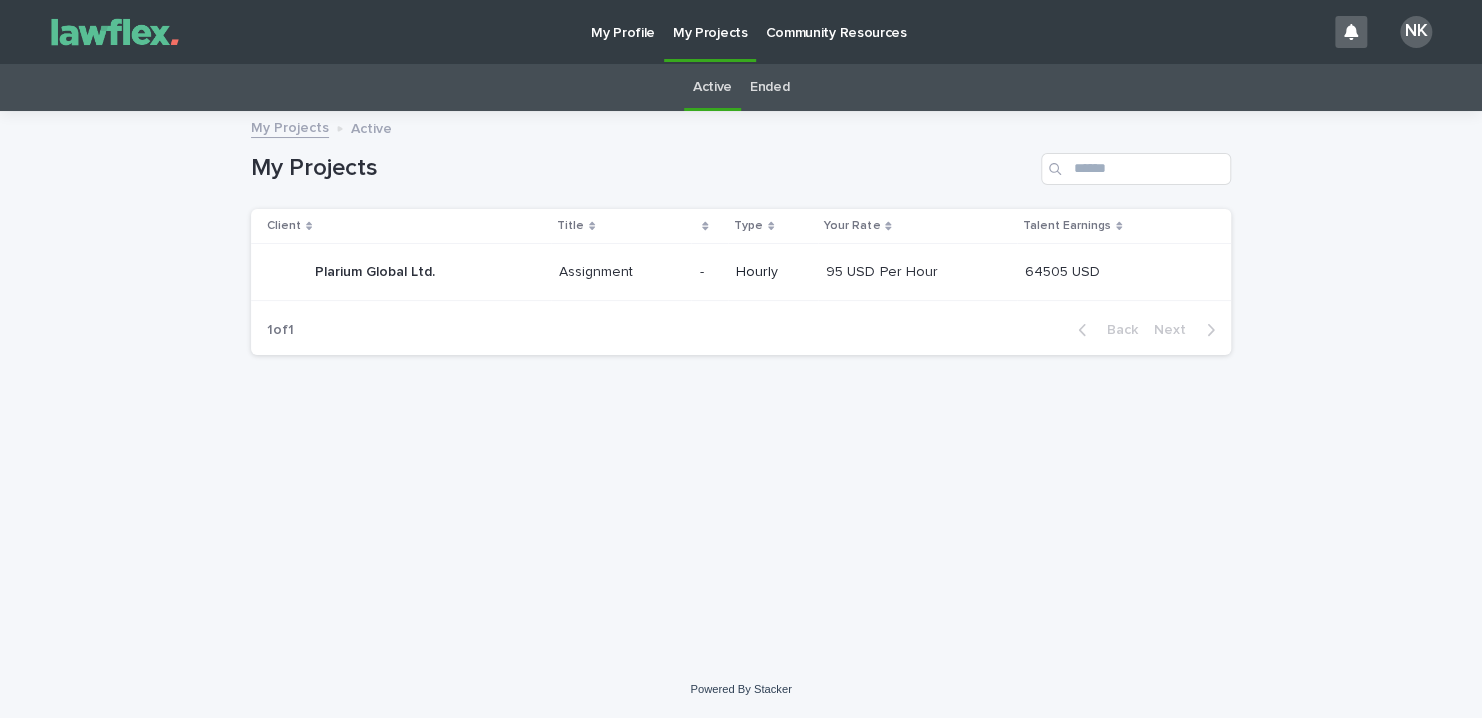 click on "Plarium Global Ltd." at bounding box center [377, 270] 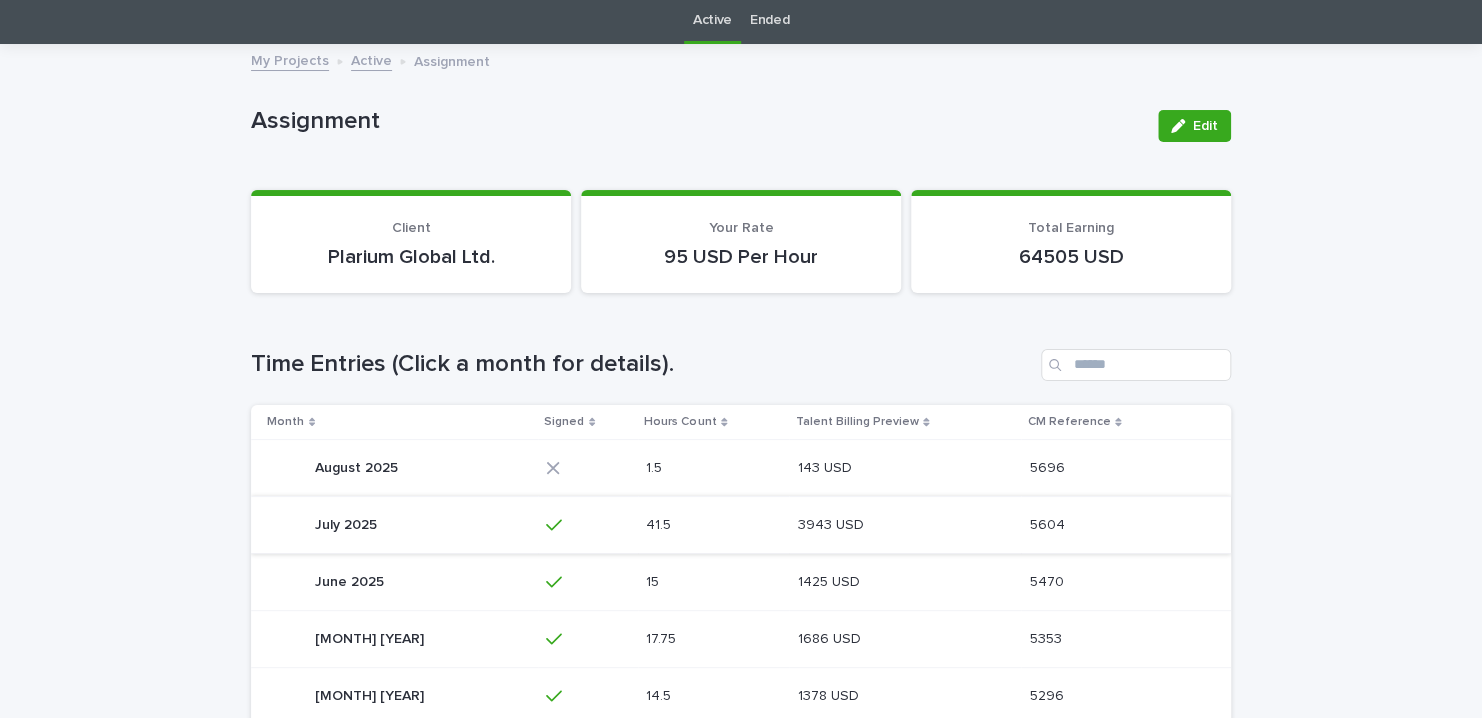 scroll, scrollTop: 200, scrollLeft: 0, axis: vertical 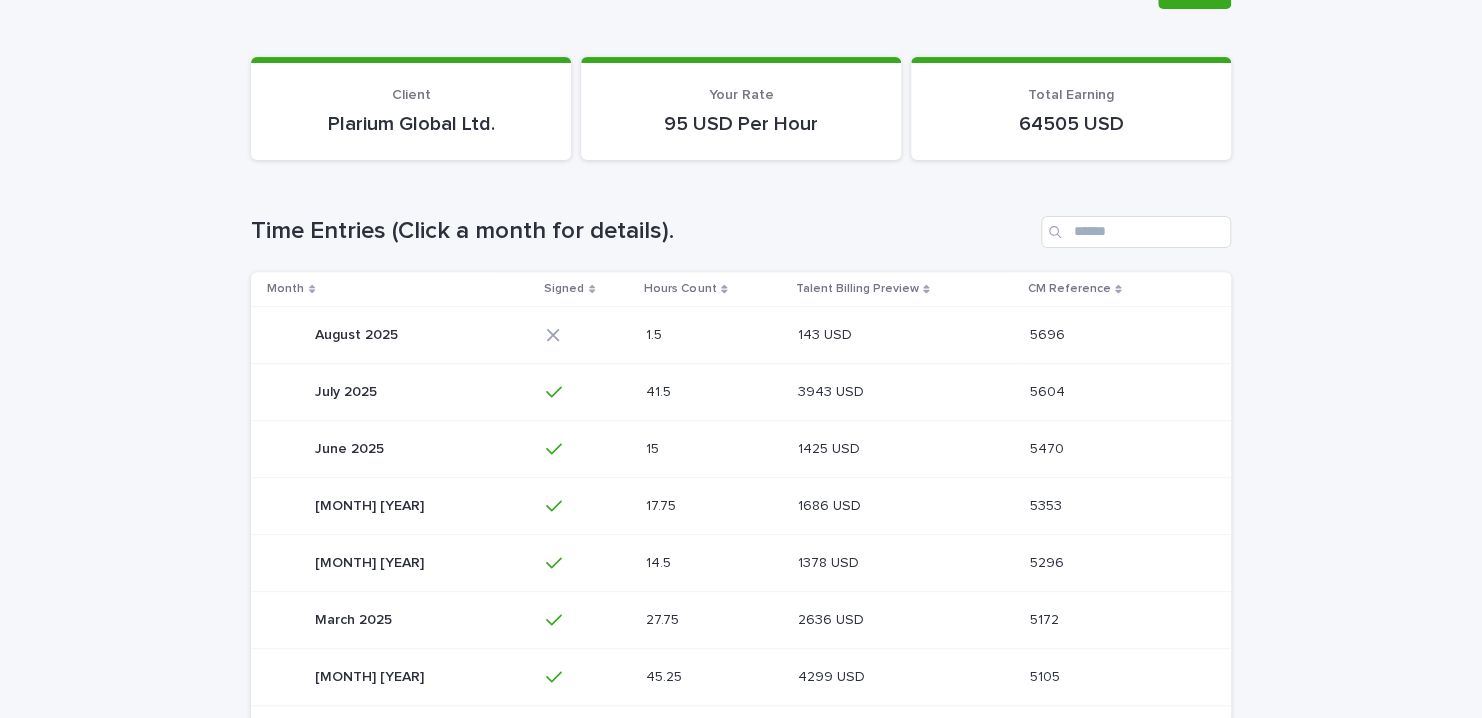 click on "August 2025" at bounding box center (358, 333) 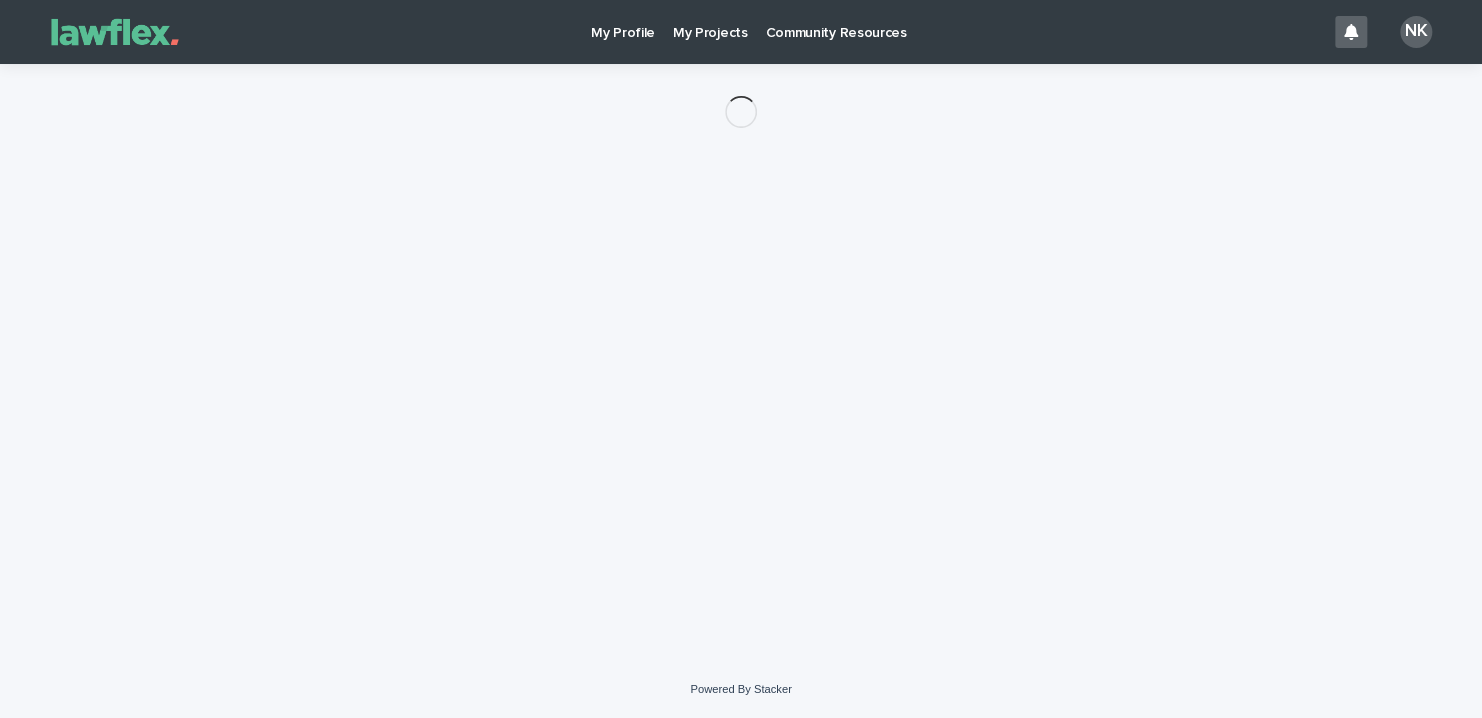 scroll, scrollTop: 0, scrollLeft: 0, axis: both 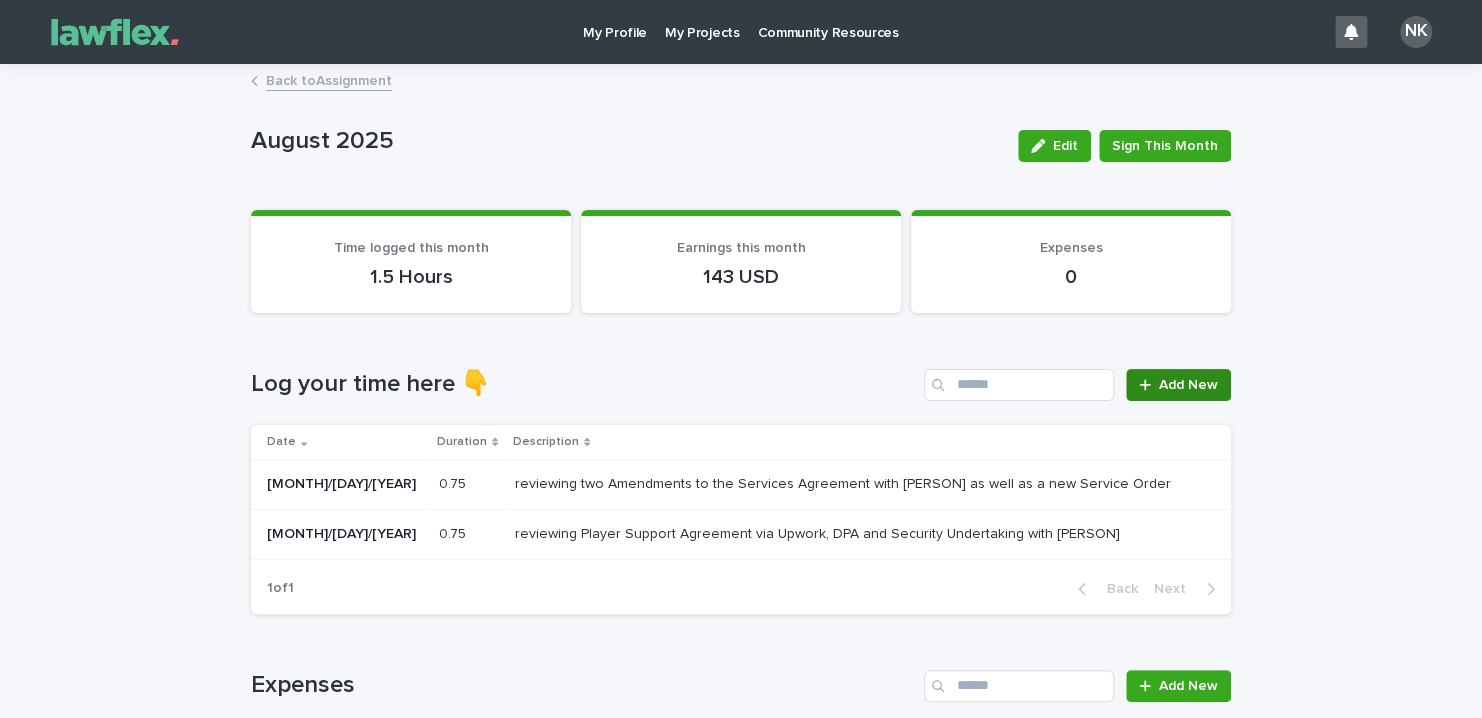 click on "Add New" at bounding box center (1188, 385) 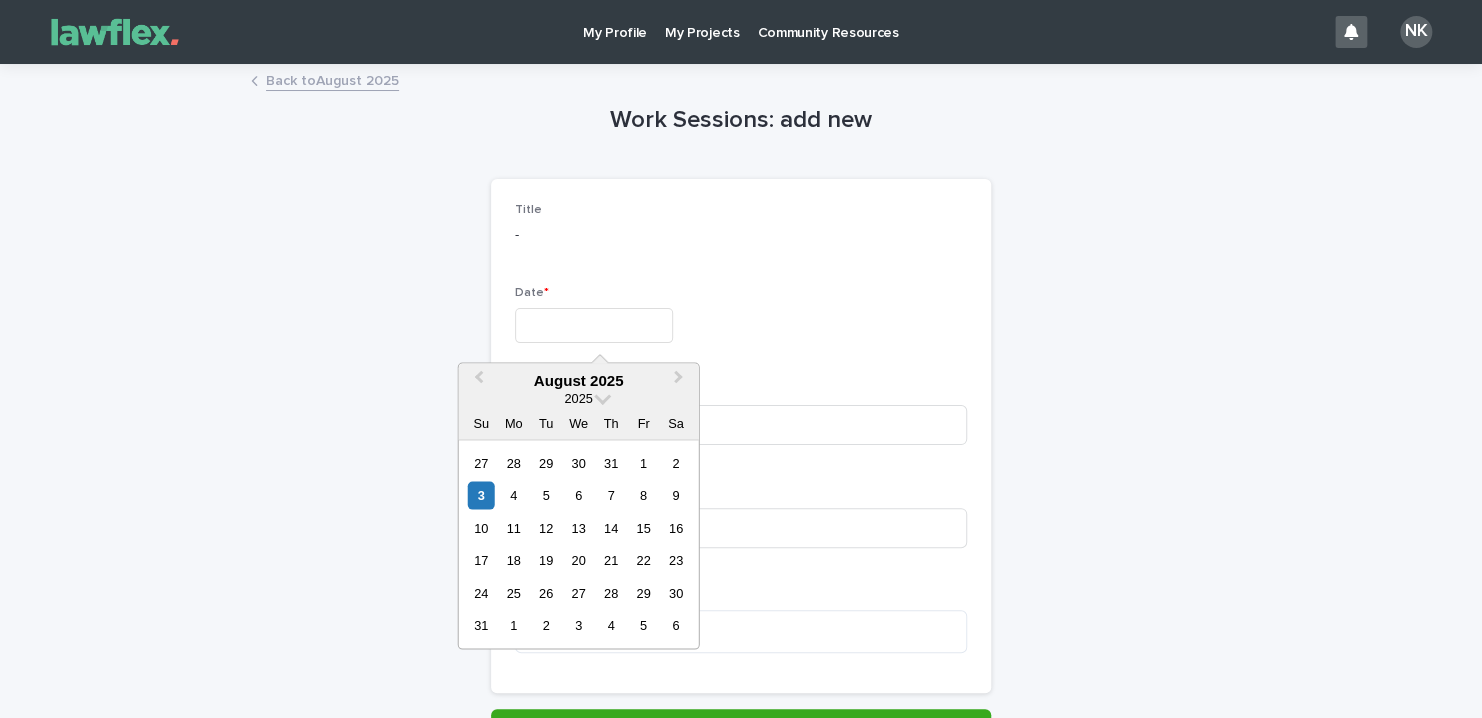 click at bounding box center [594, 325] 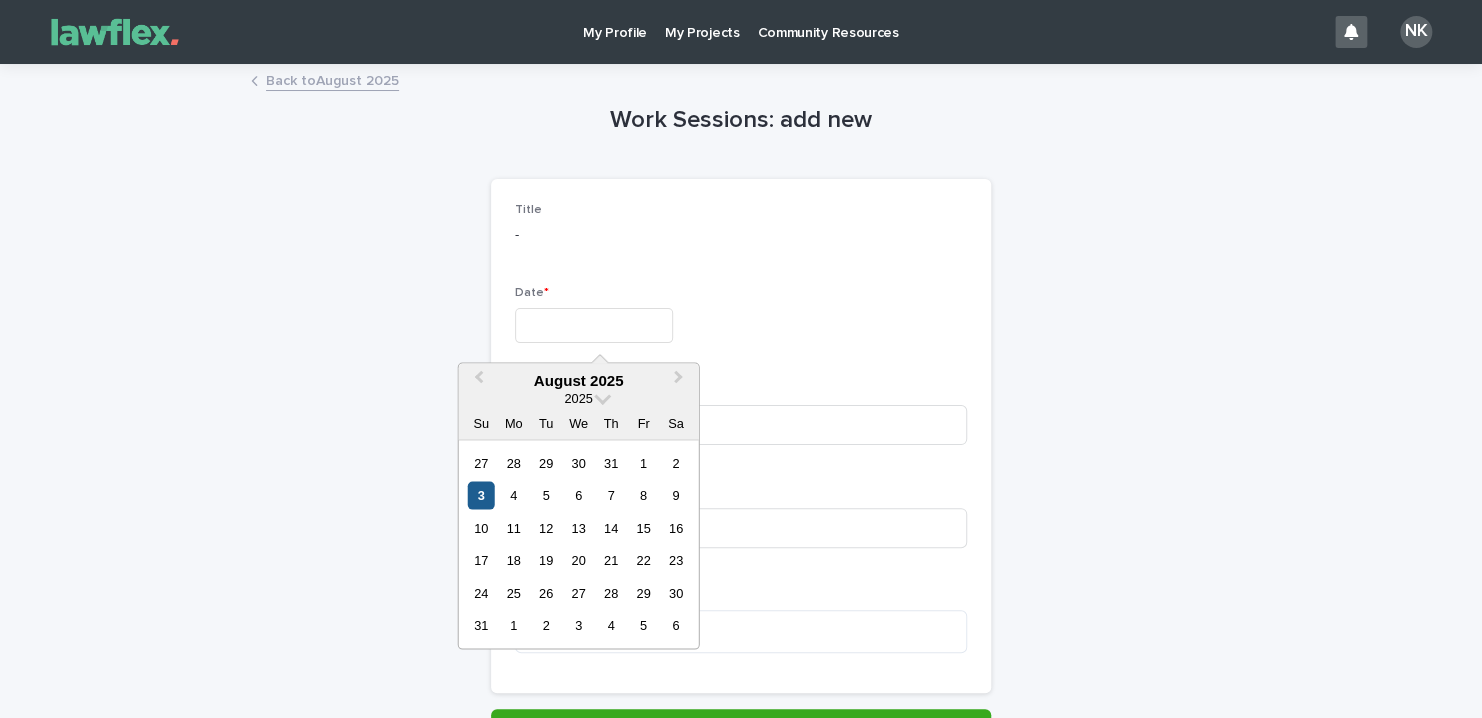 click on "3" at bounding box center (481, 495) 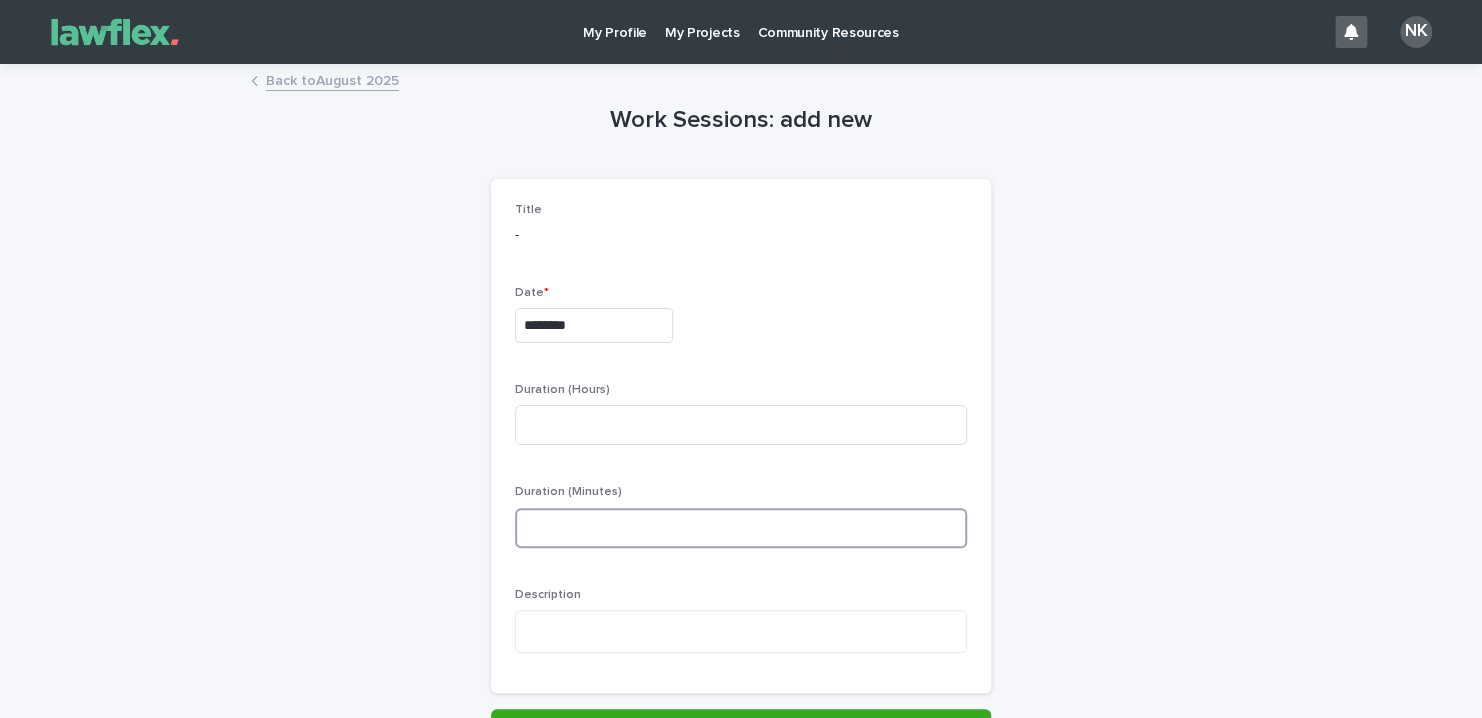 click at bounding box center [741, 528] 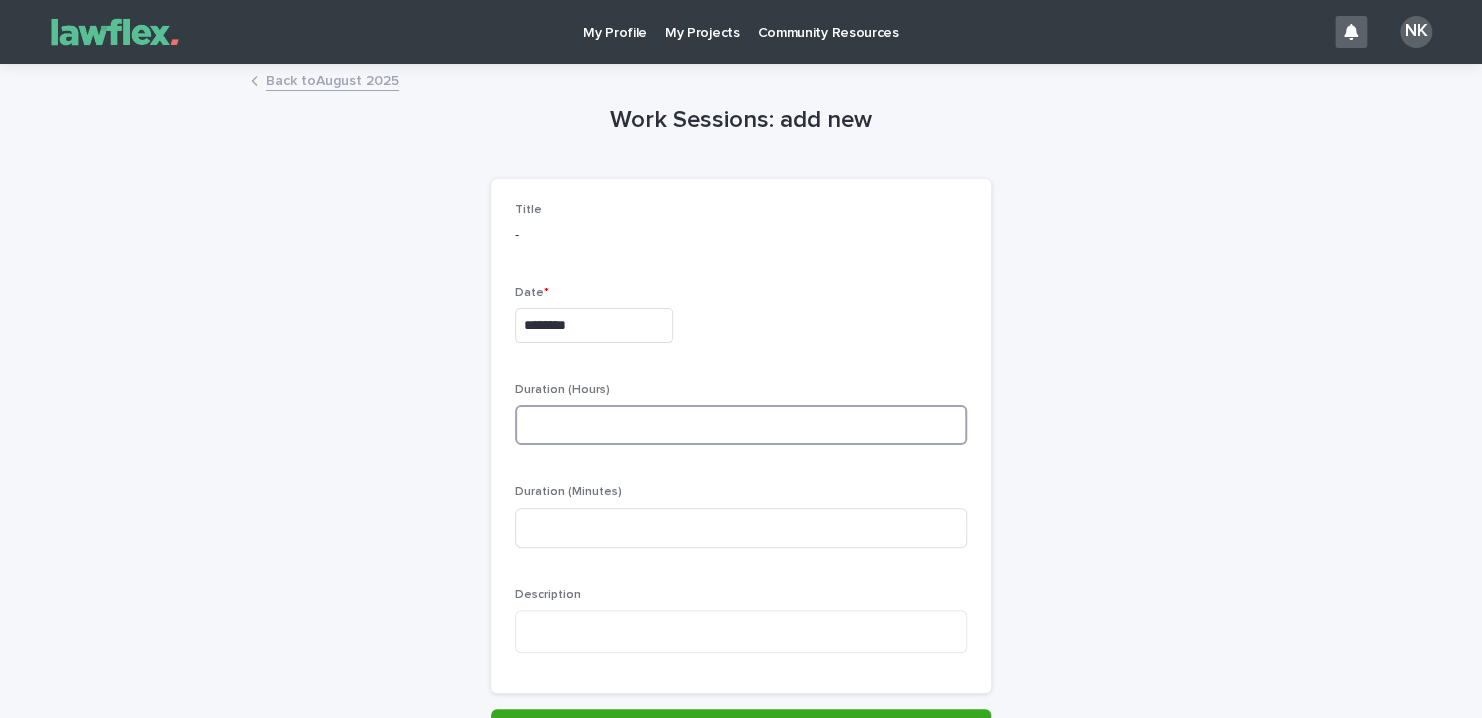 click at bounding box center (741, 425) 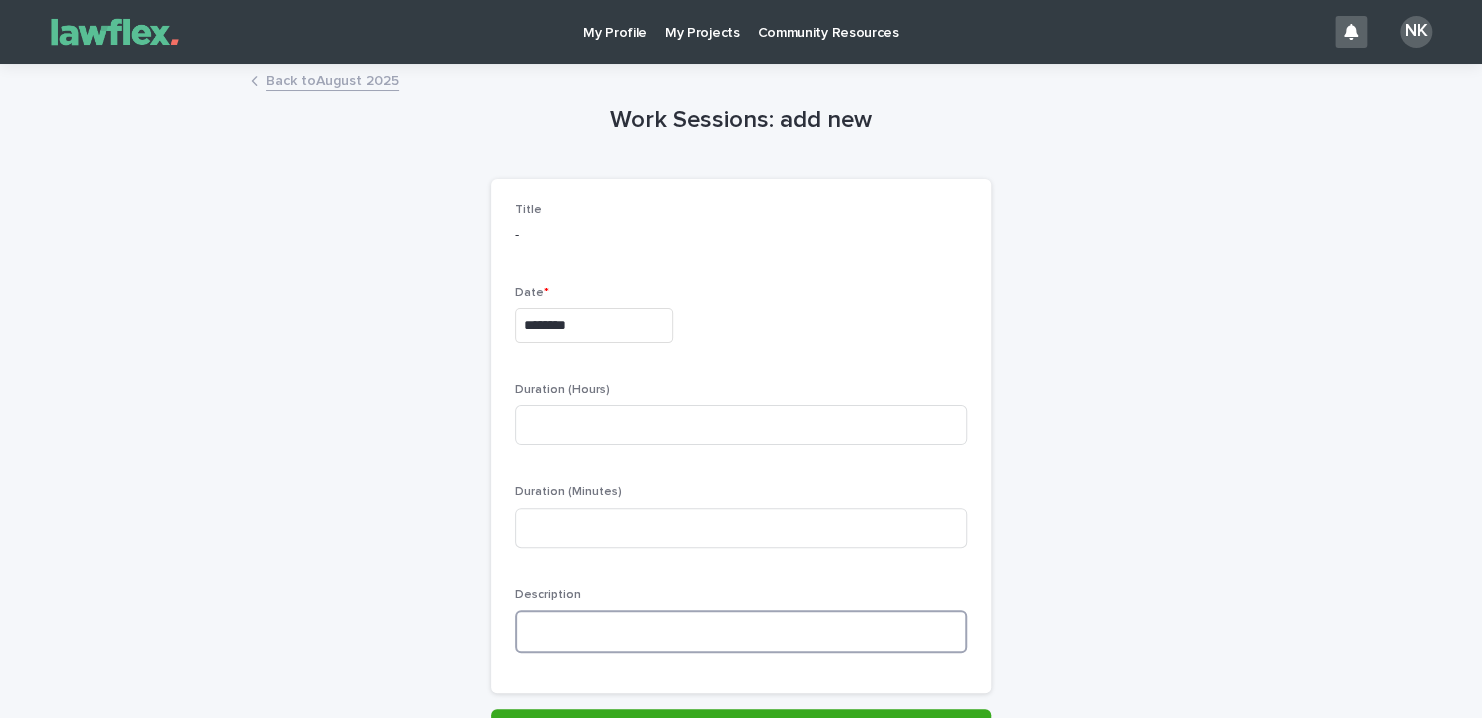 click at bounding box center (741, 631) 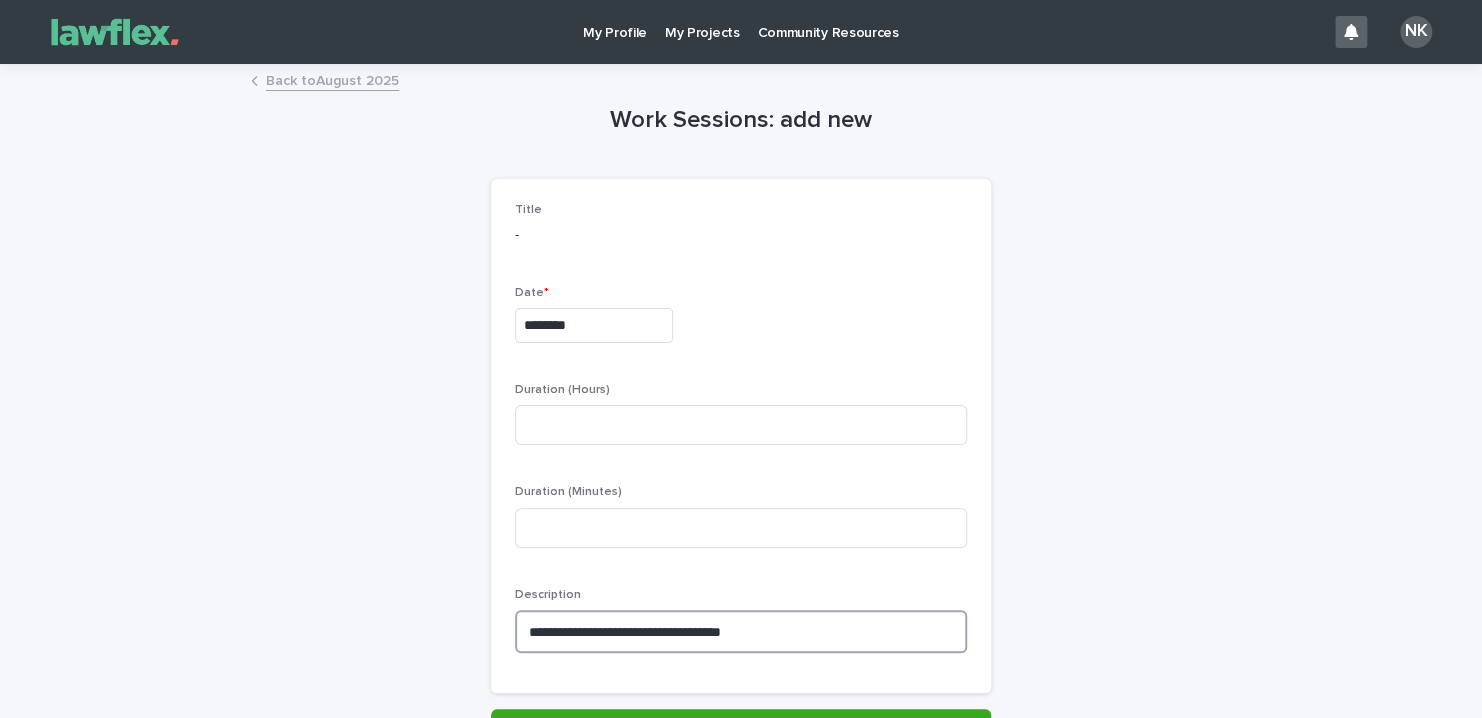 click on "**********" at bounding box center [741, 631] 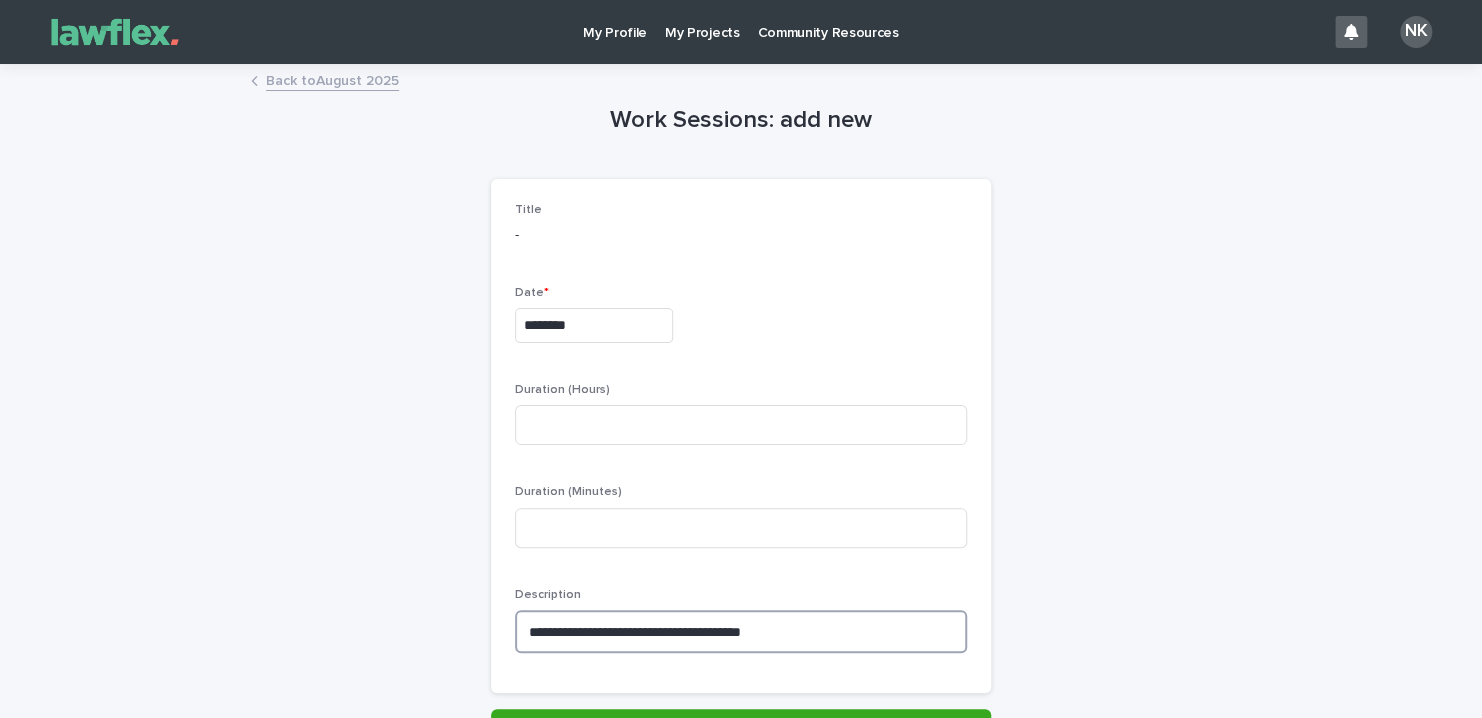 paste on "**********" 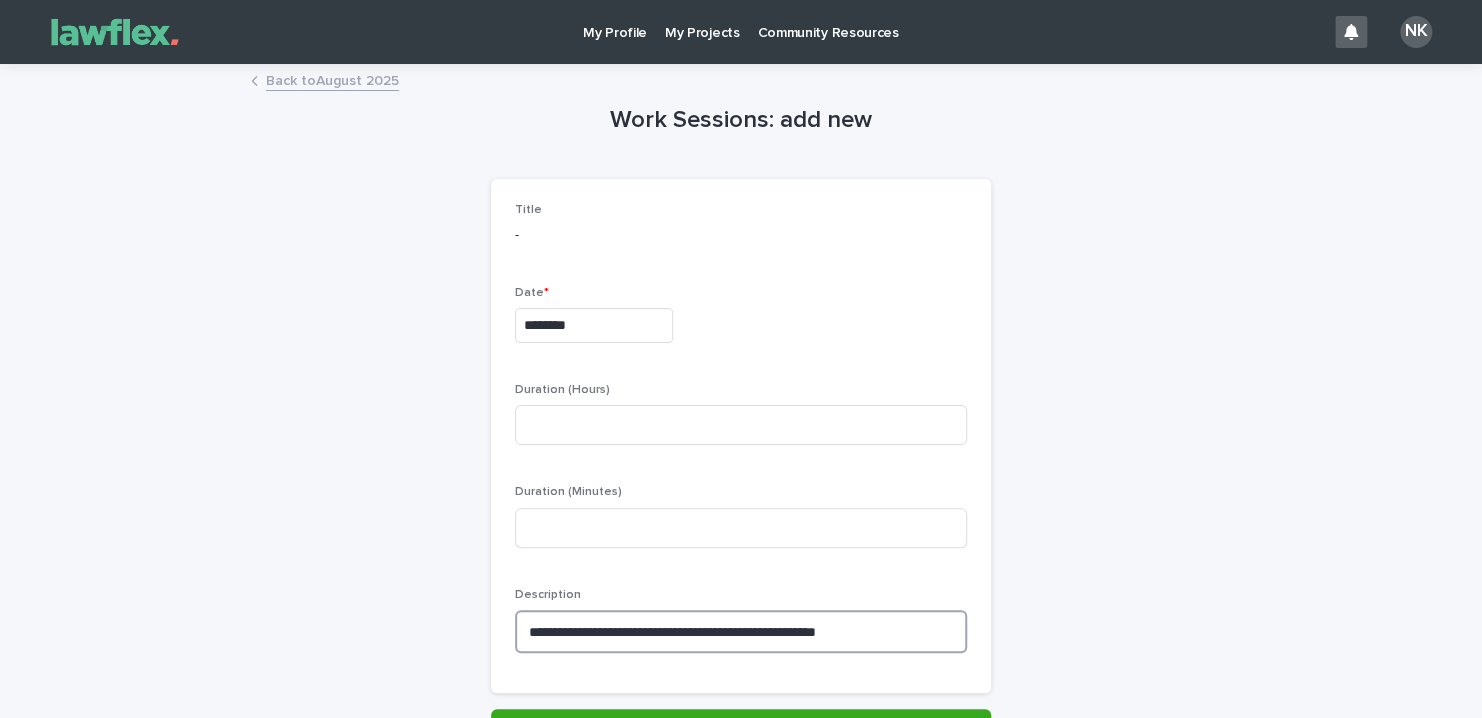scroll, scrollTop: 178, scrollLeft: 0, axis: vertical 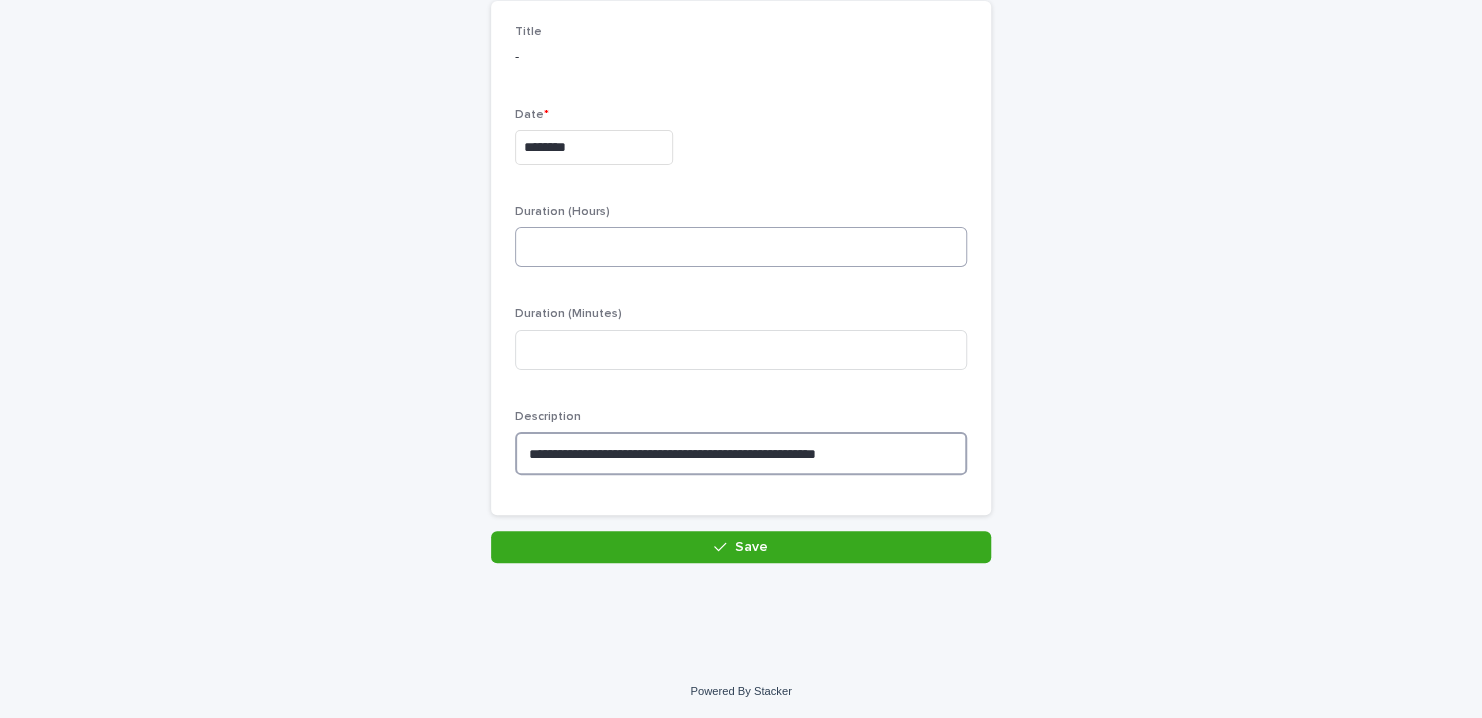 type on "**********" 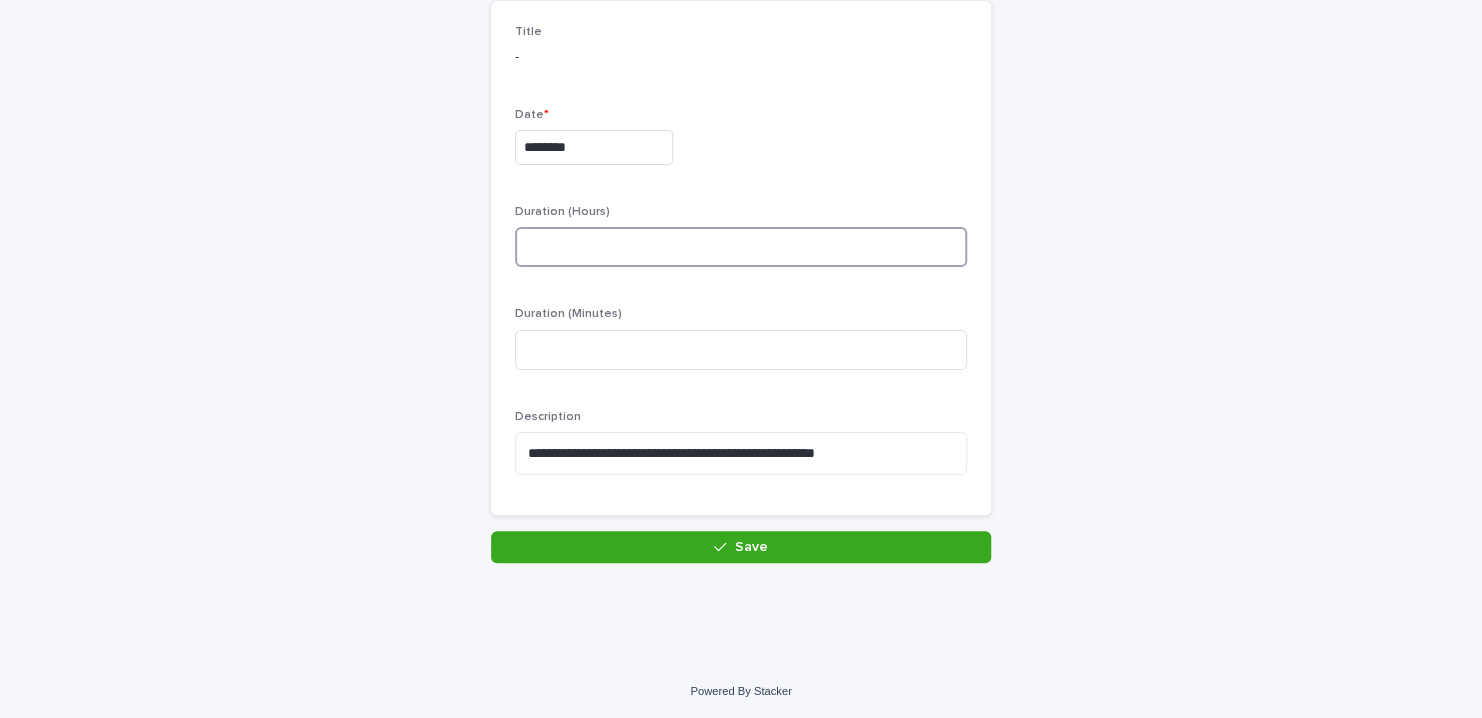 click at bounding box center (741, 247) 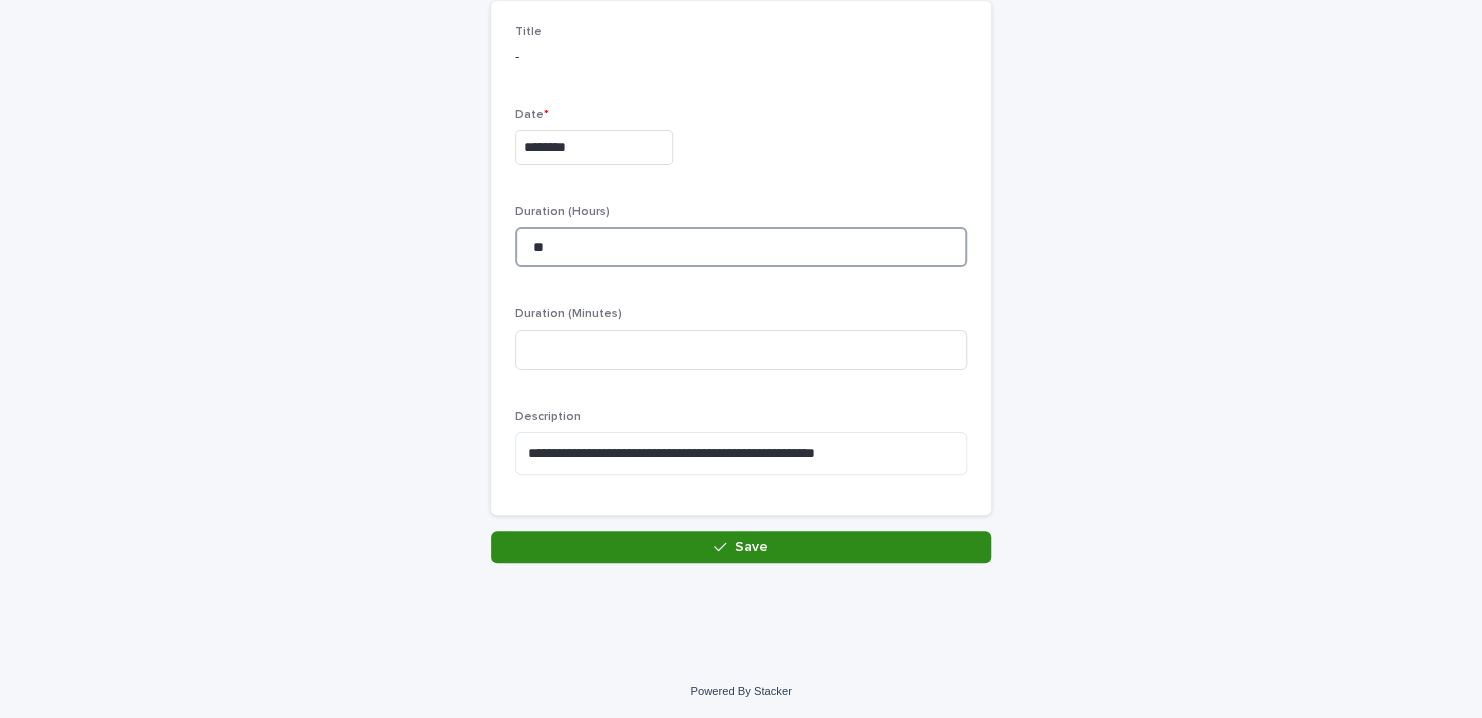 type on "**" 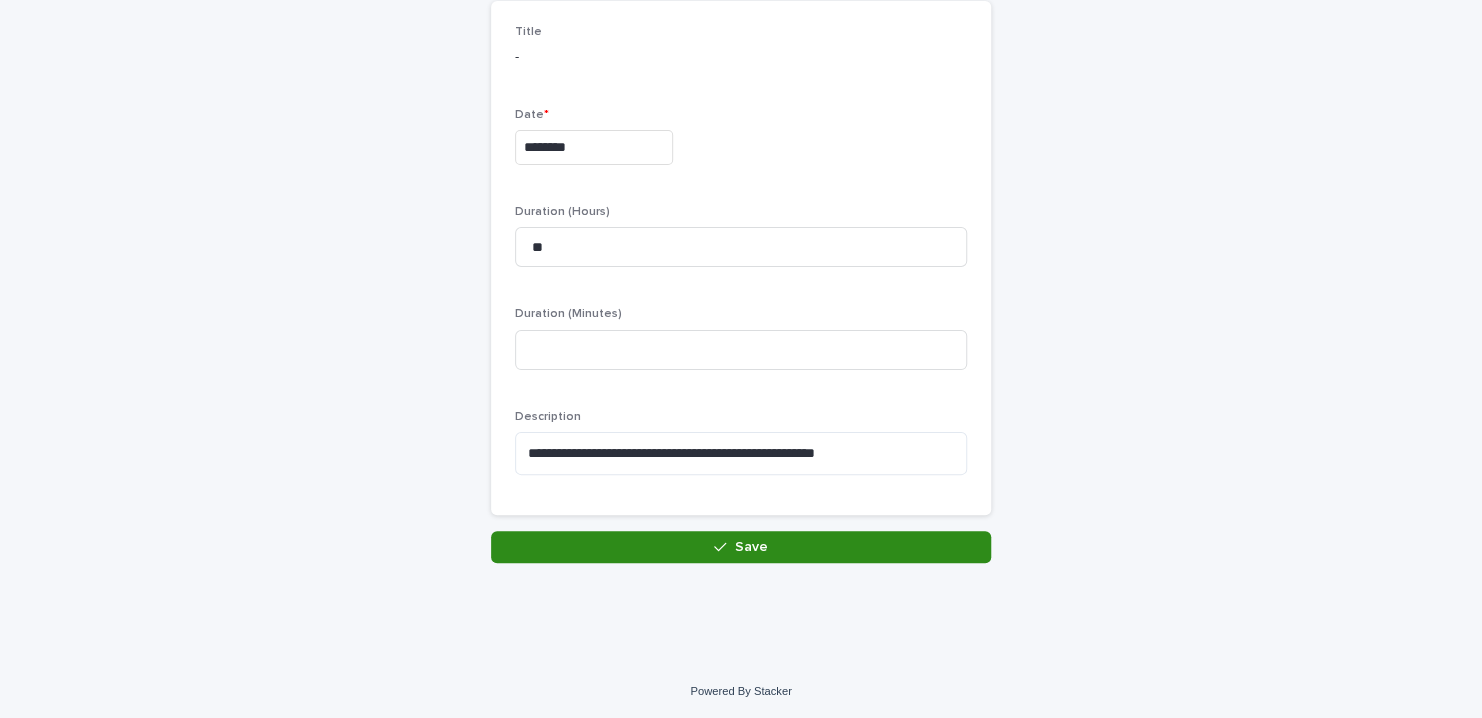 click on "Save" at bounding box center (741, 547) 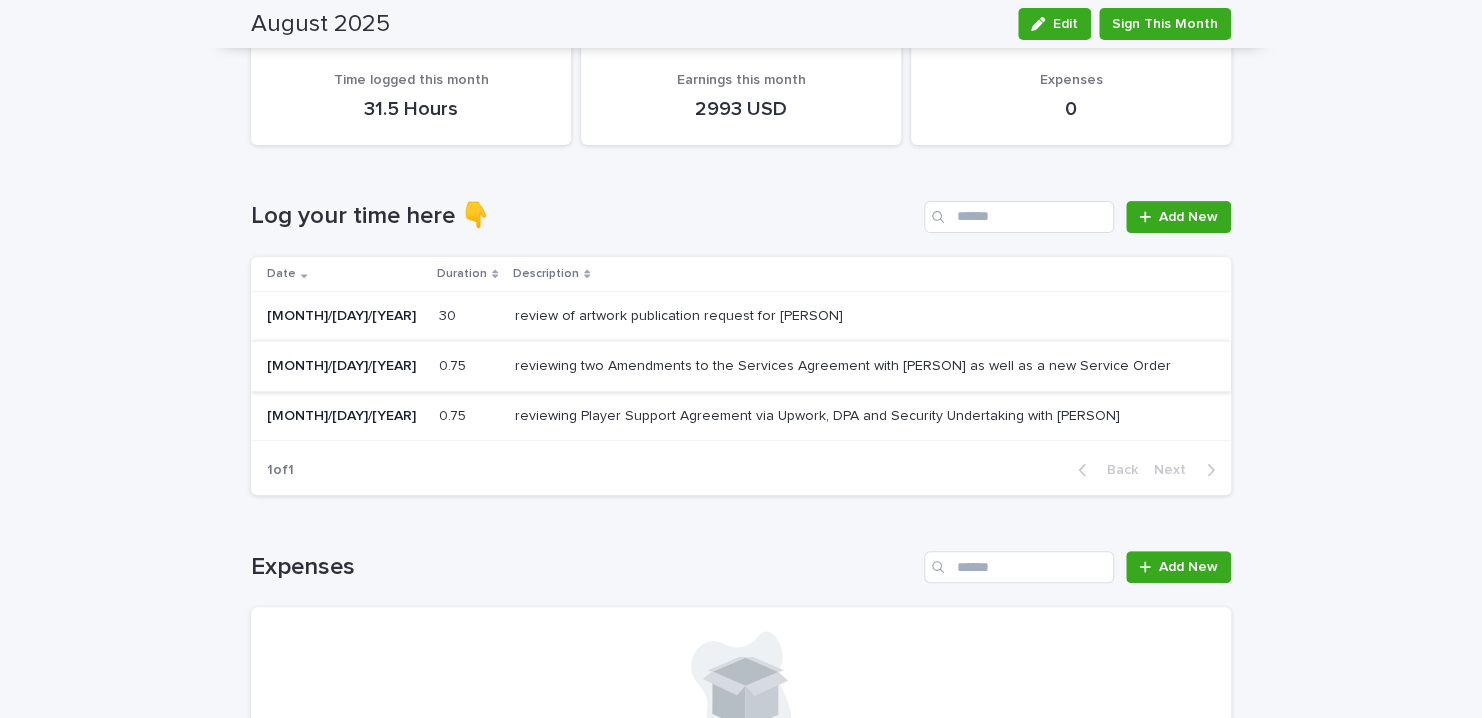 scroll, scrollTop: 0, scrollLeft: 0, axis: both 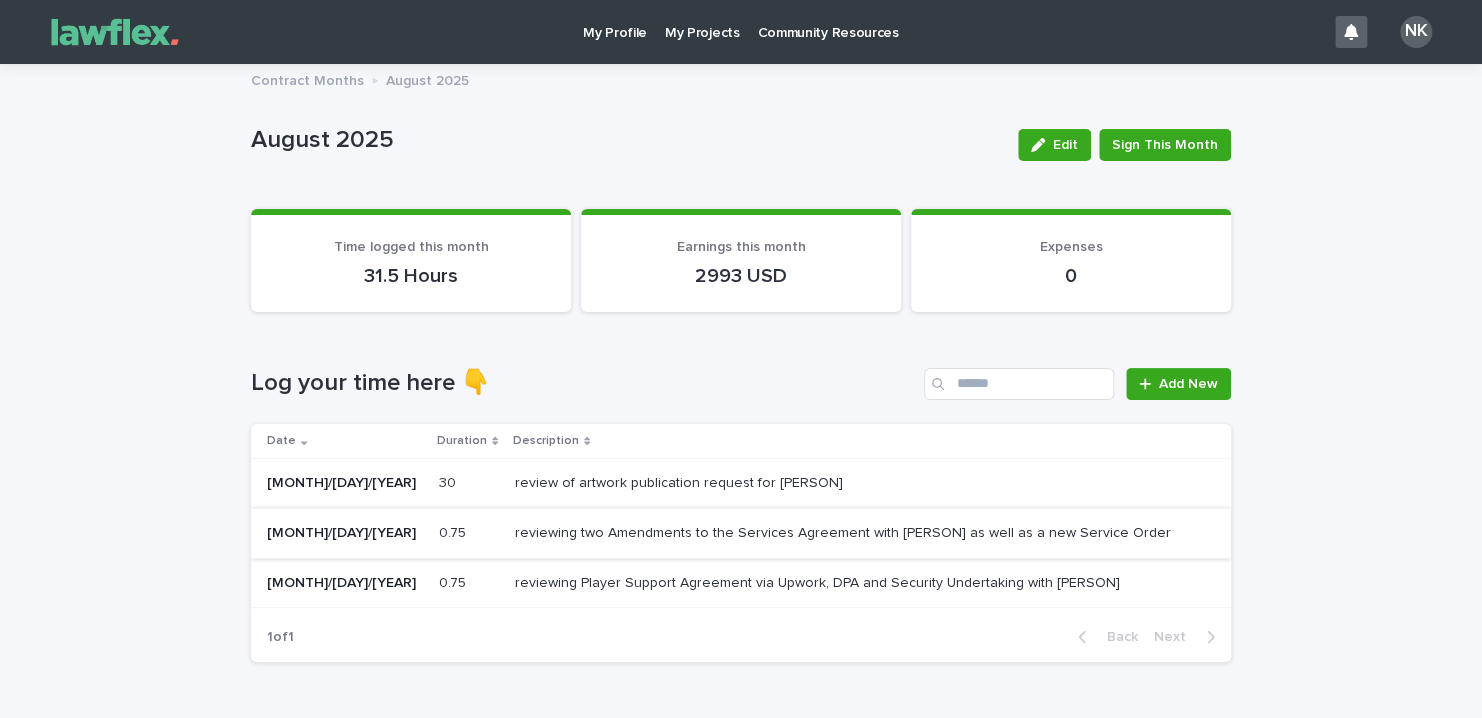 click on "review of artwork publication request for [PERSON]" at bounding box center (681, 481) 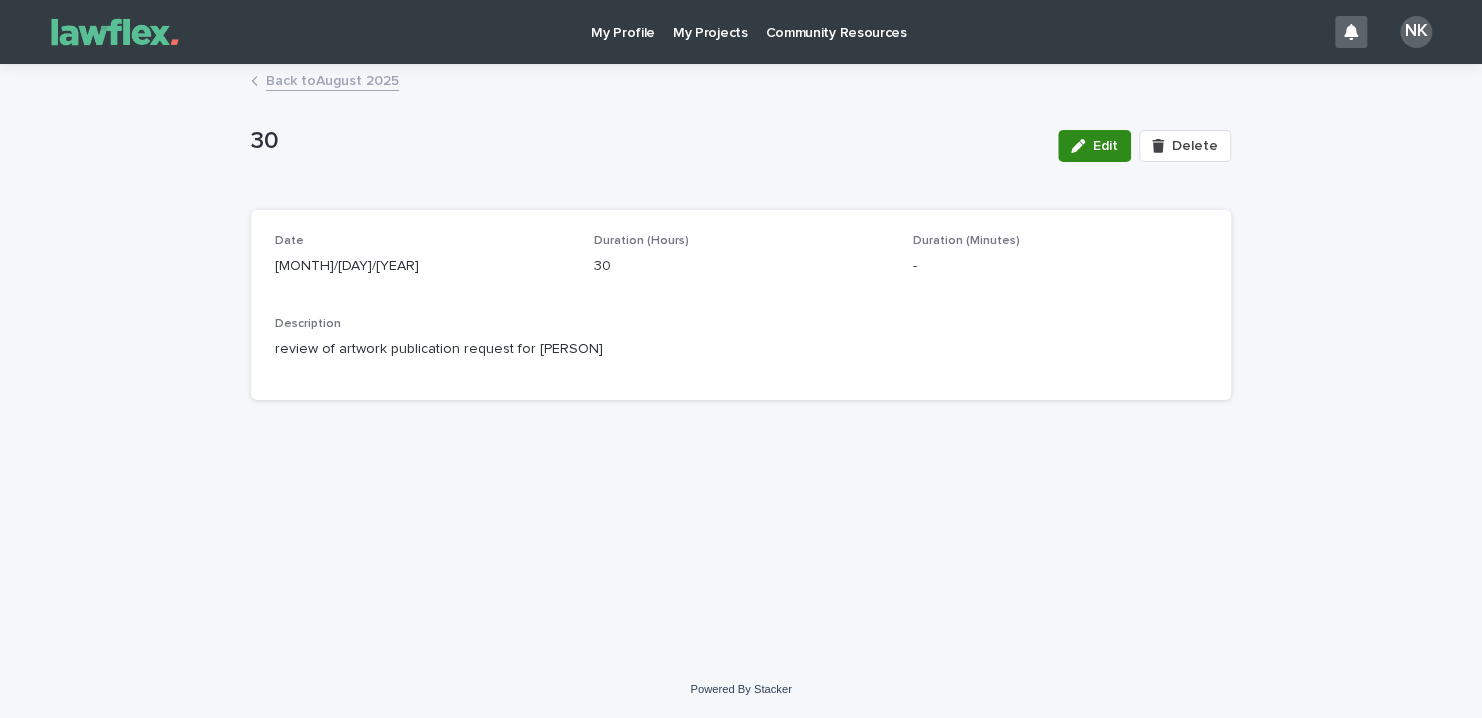 click at bounding box center (1082, 146) 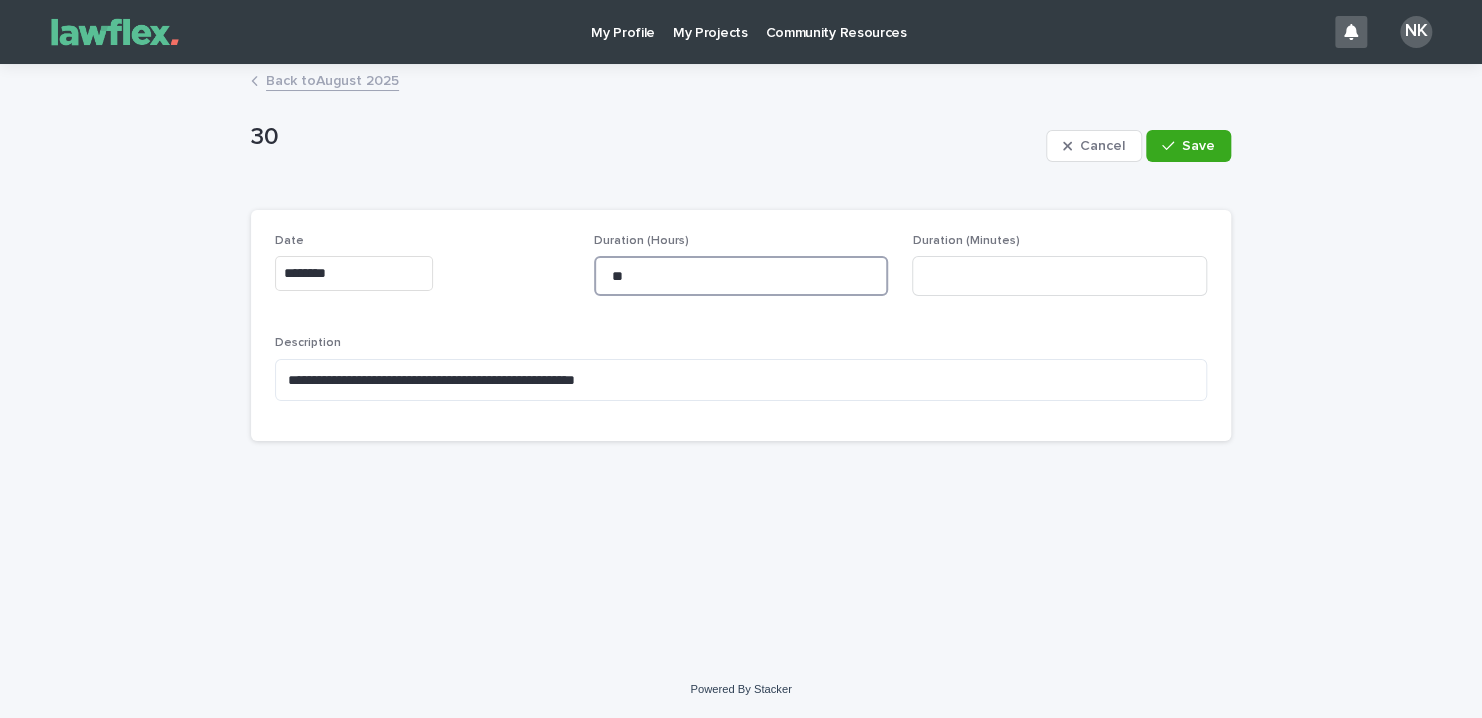 drag, startPoint x: 673, startPoint y: 267, endPoint x: 525, endPoint y: 271, distance: 148.05405 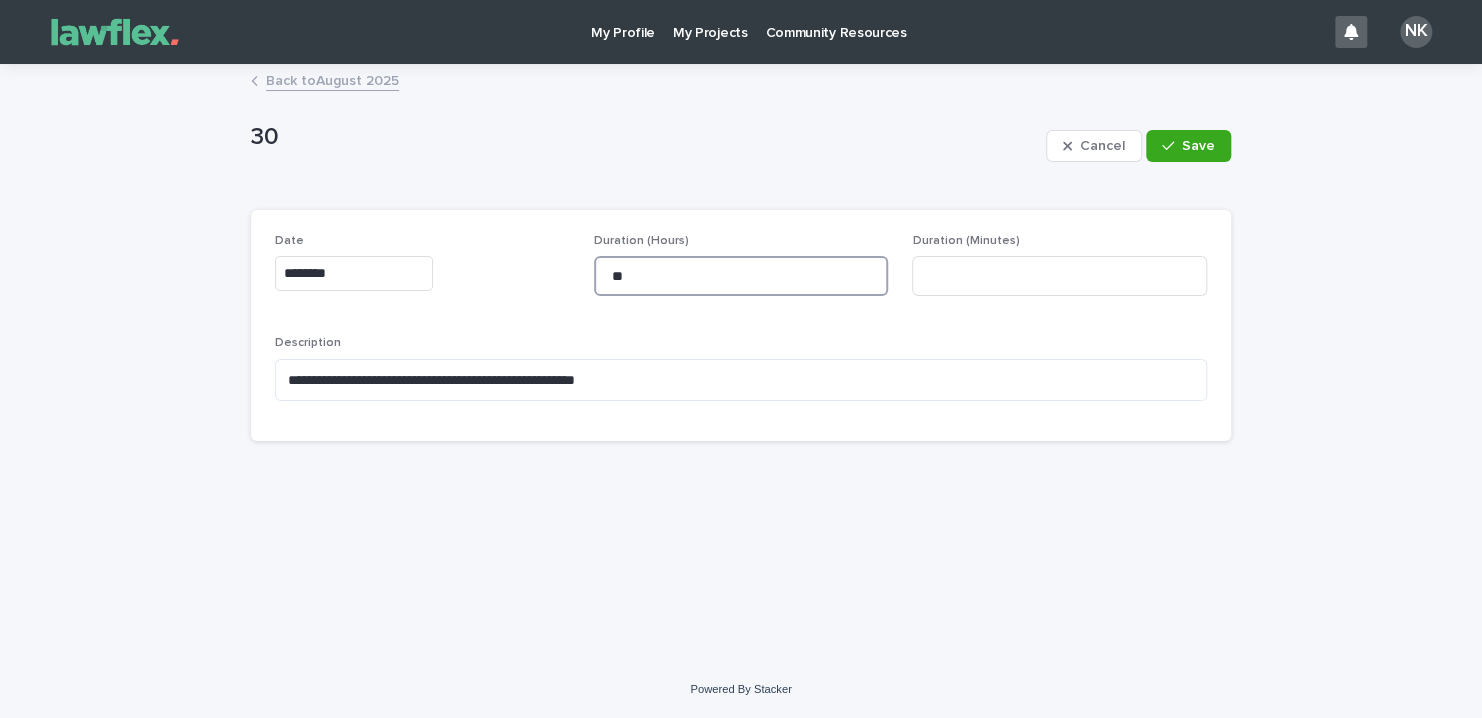 click on "**********" at bounding box center [741, 325] 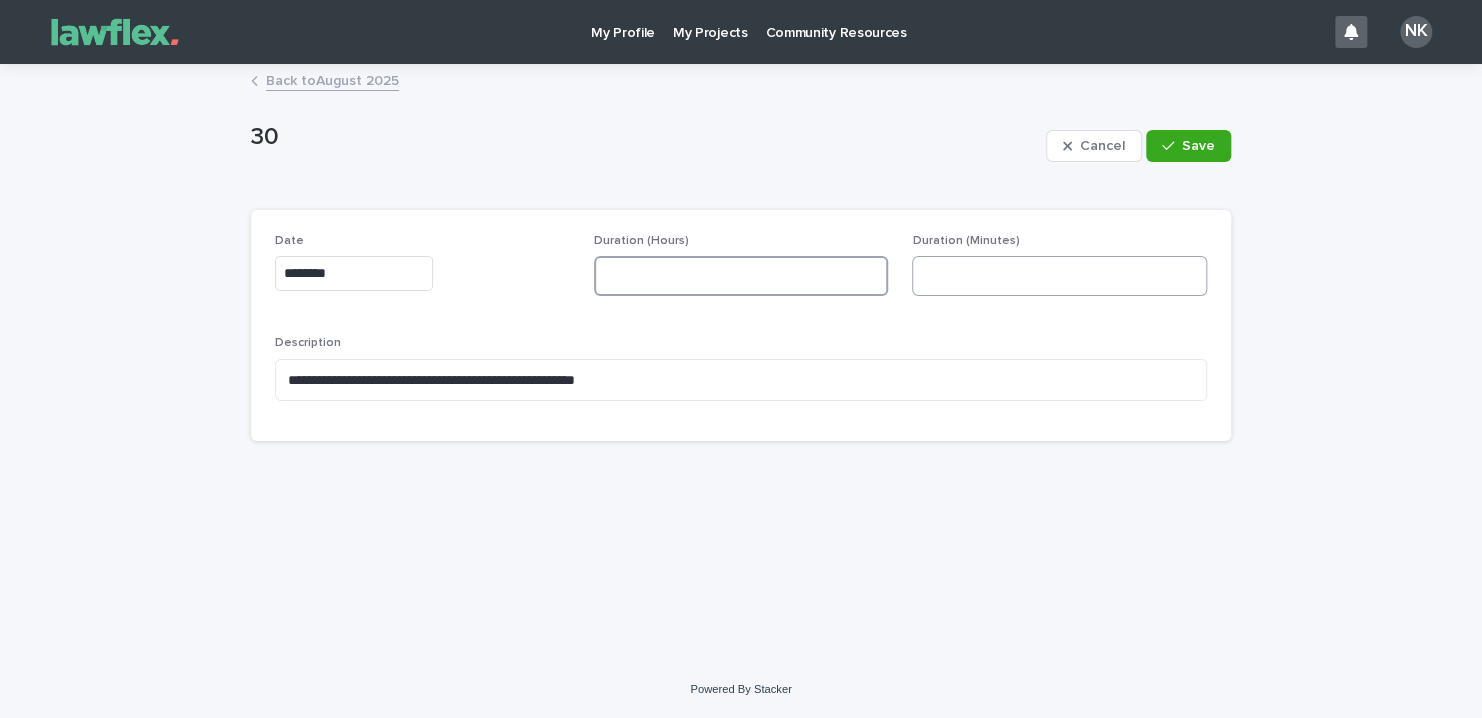 type 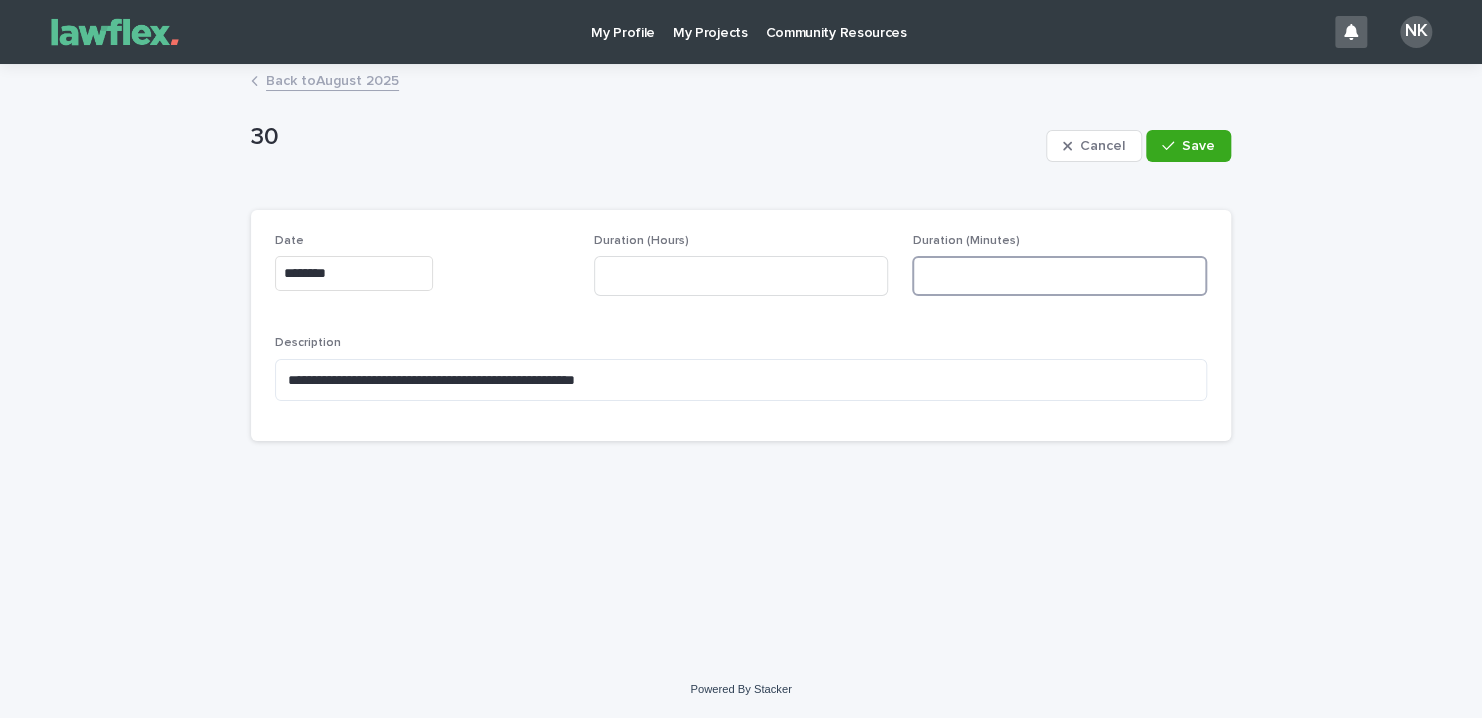 click at bounding box center [1059, 276] 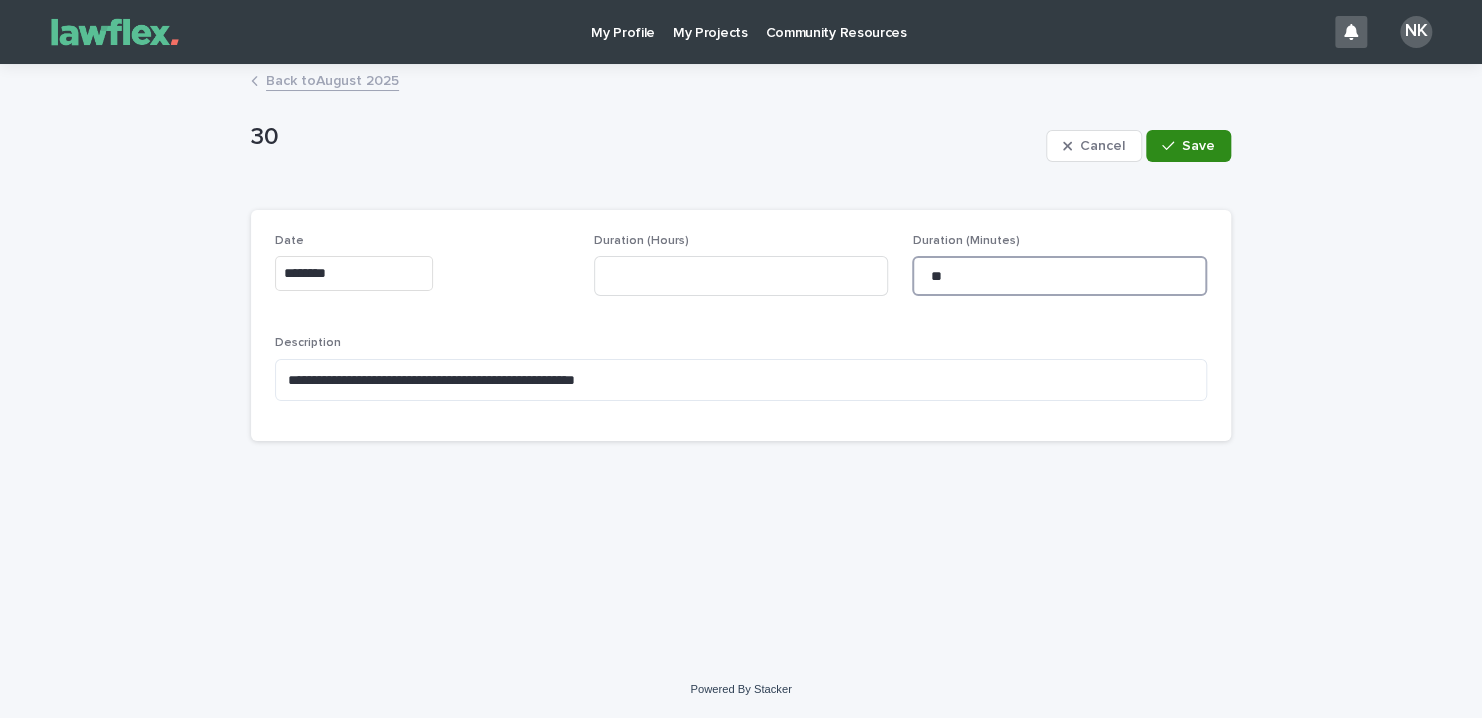 type on "**" 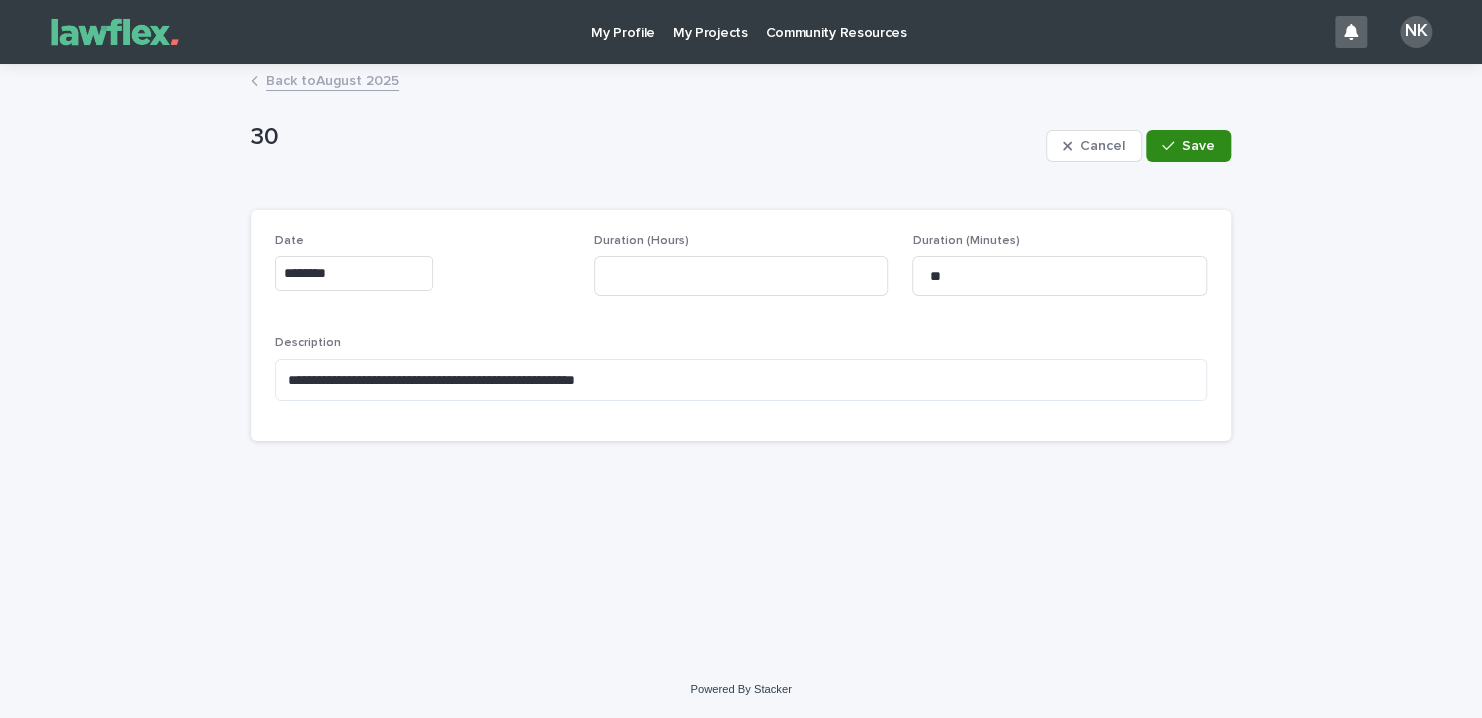 click at bounding box center [1172, 146] 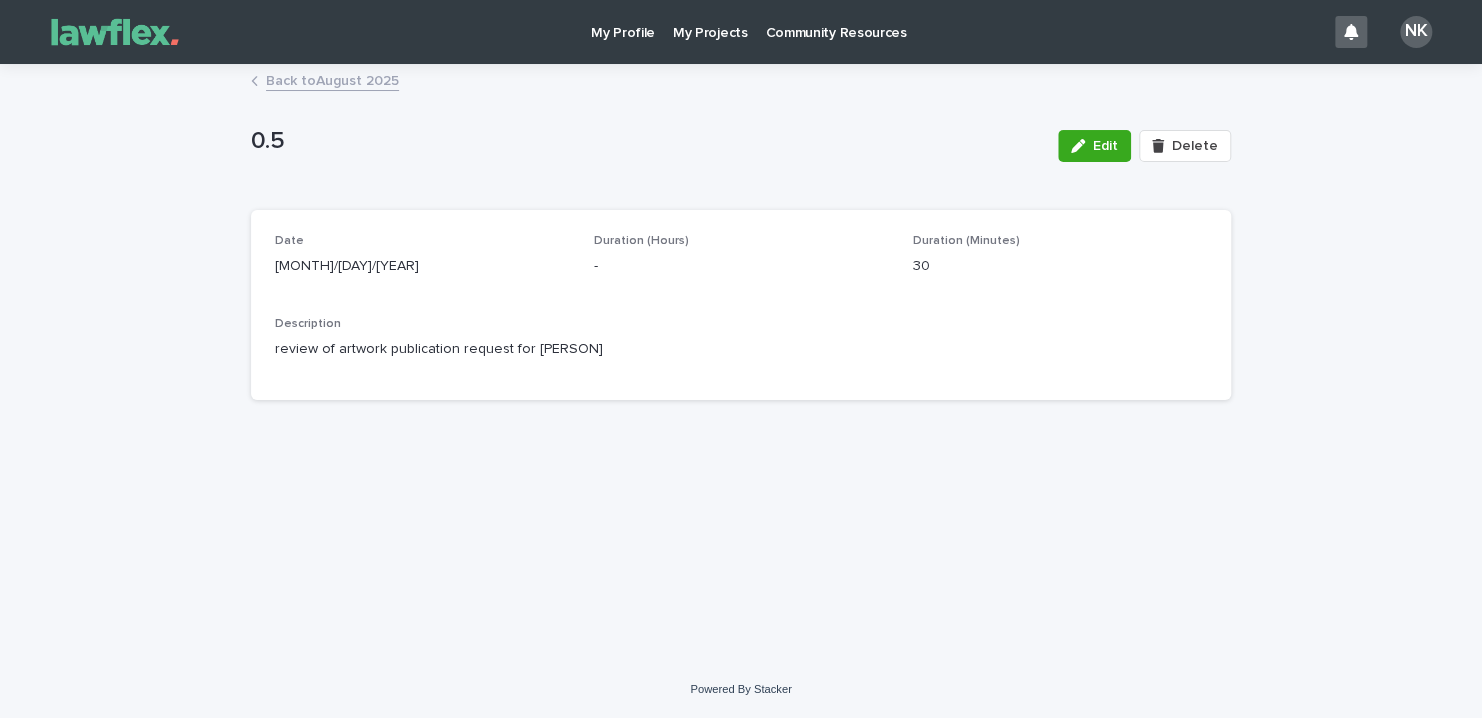 click on "Back to  [MONTH] [YEAR]" at bounding box center [332, 79] 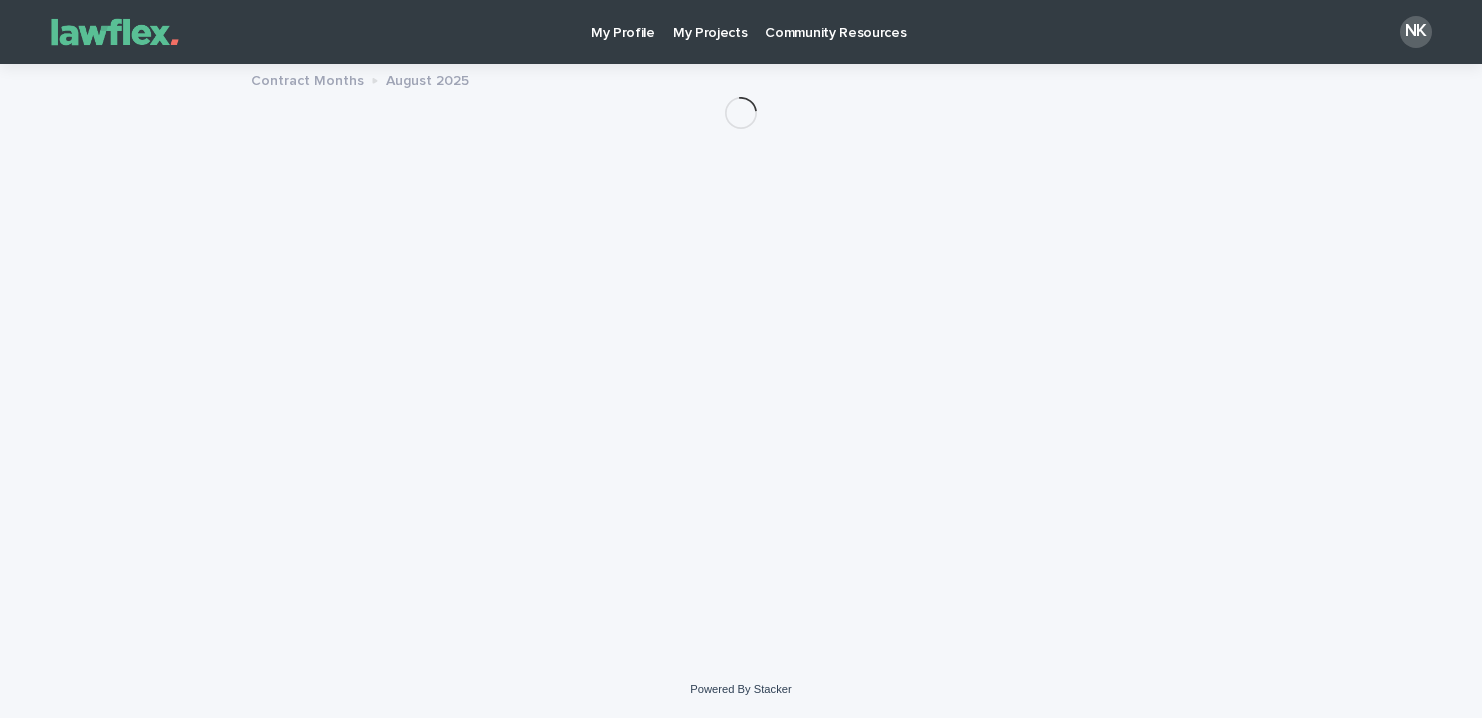 scroll, scrollTop: 0, scrollLeft: 0, axis: both 